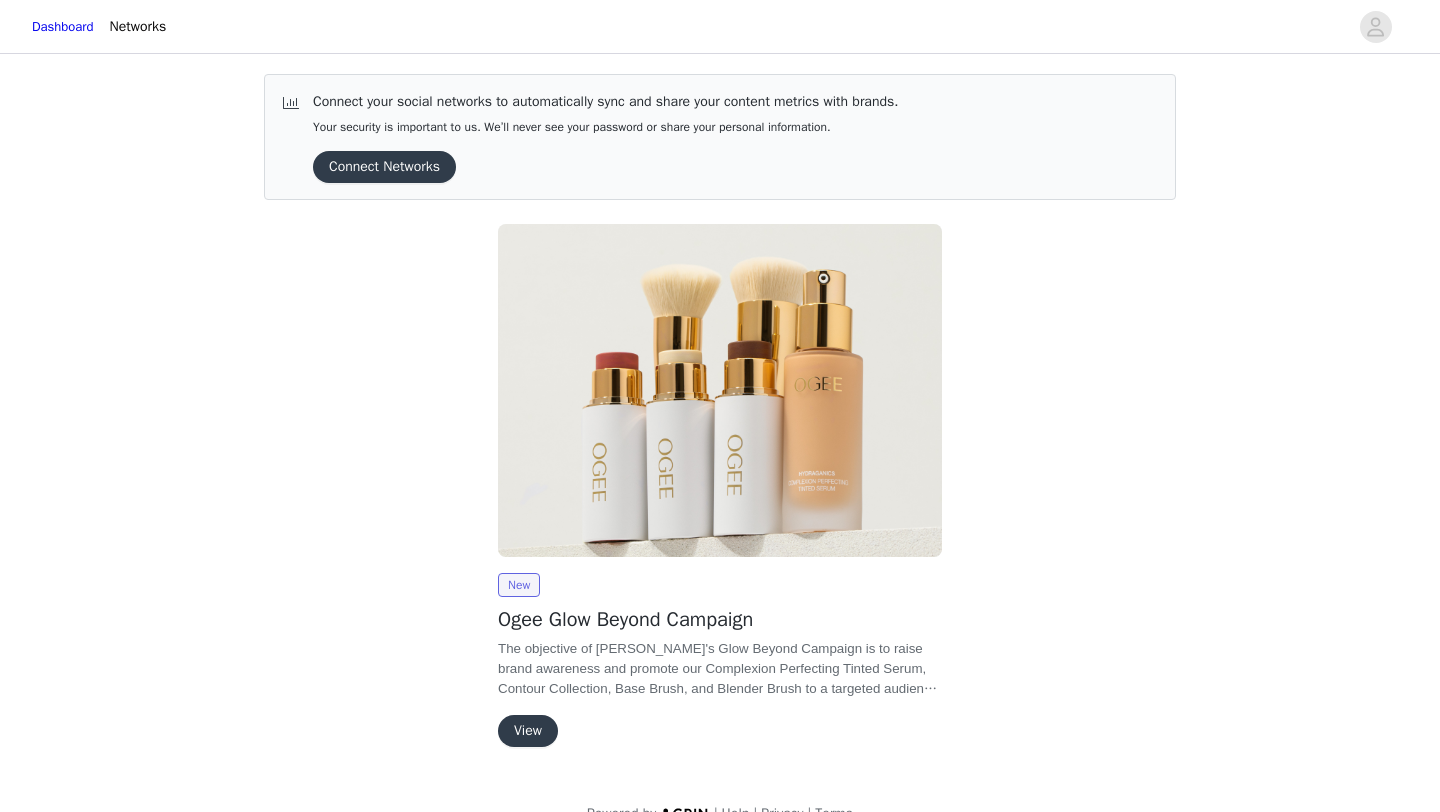 scroll, scrollTop: 36, scrollLeft: 0, axis: vertical 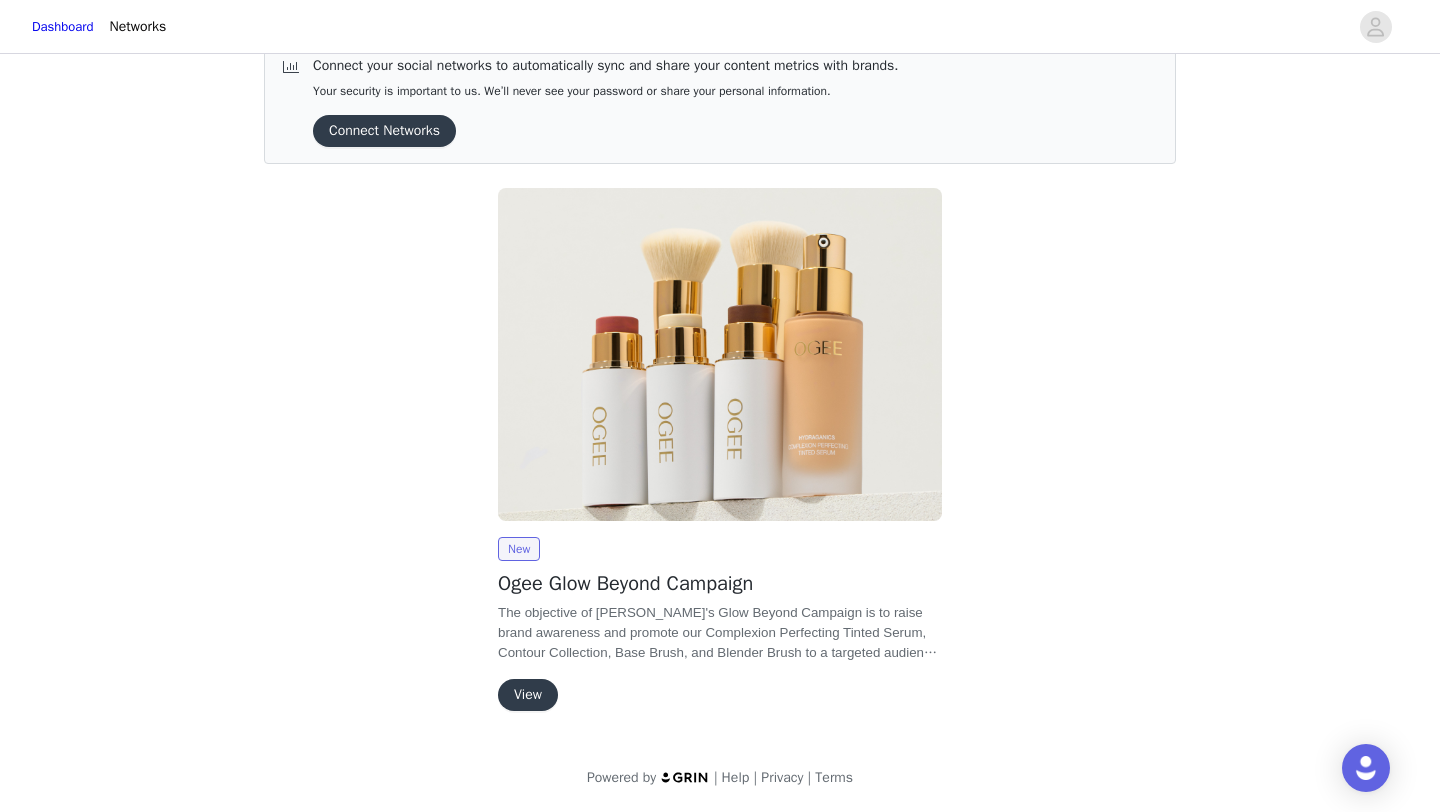 click on "View" at bounding box center (528, 695) 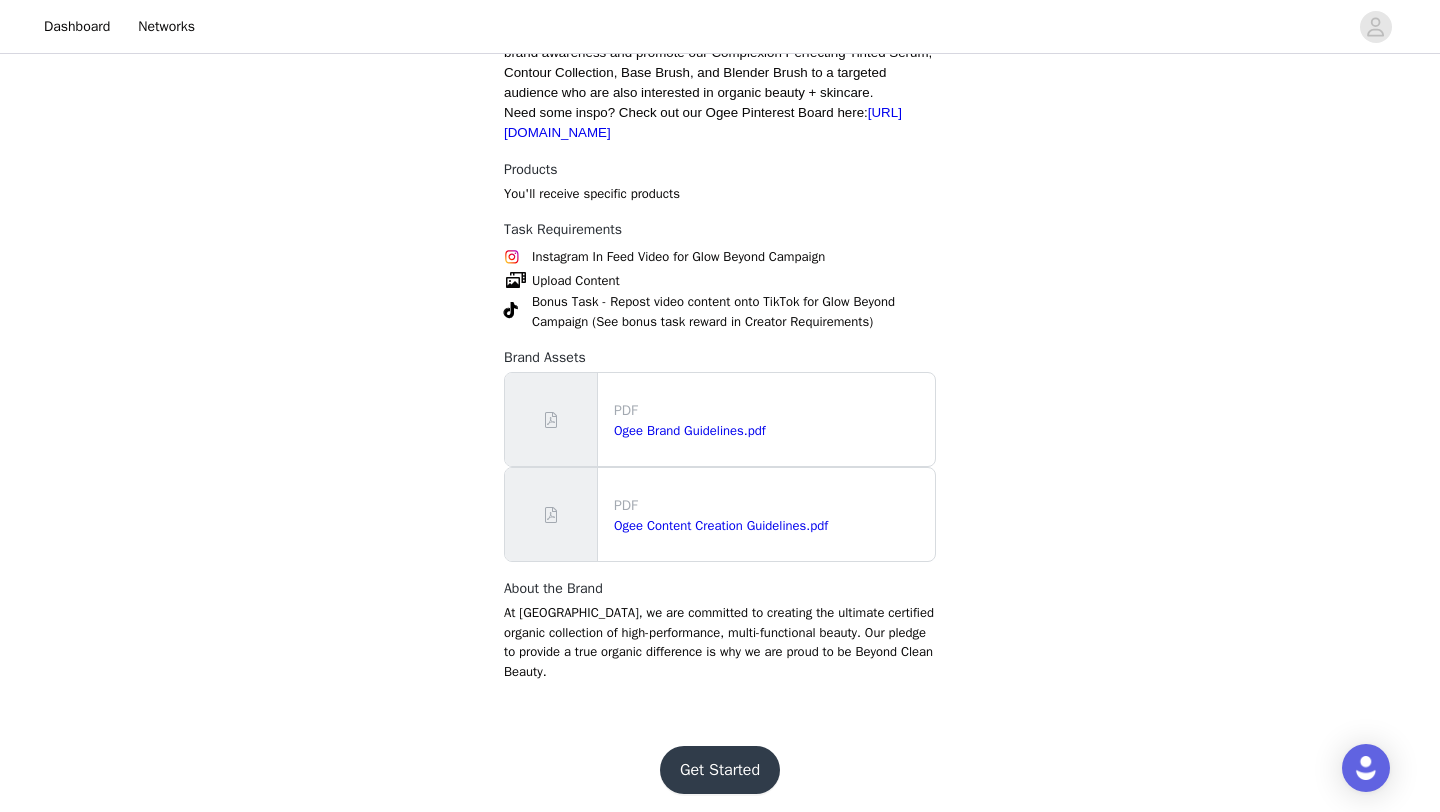scroll, scrollTop: 675, scrollLeft: 0, axis: vertical 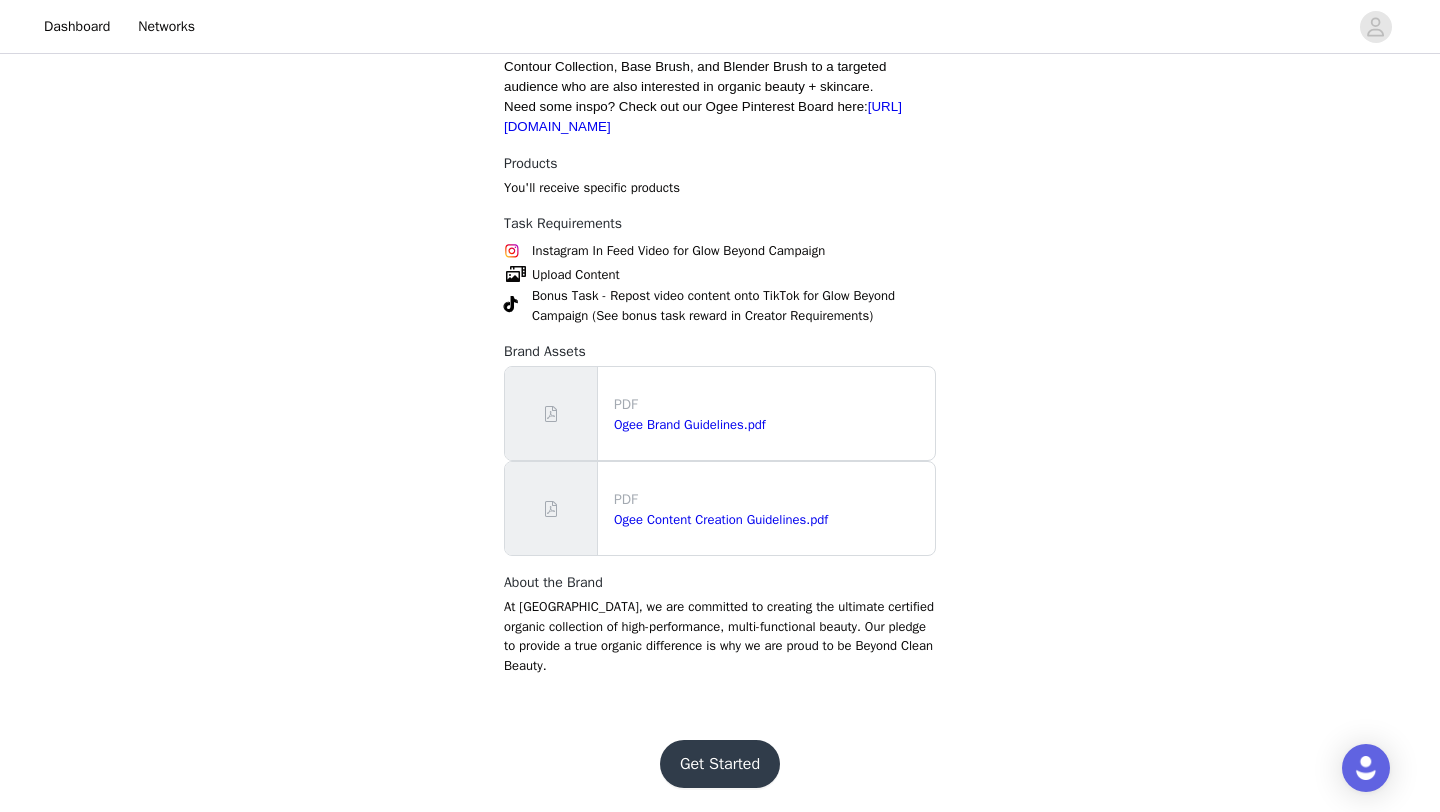 click on "Get Started" at bounding box center (720, 764) 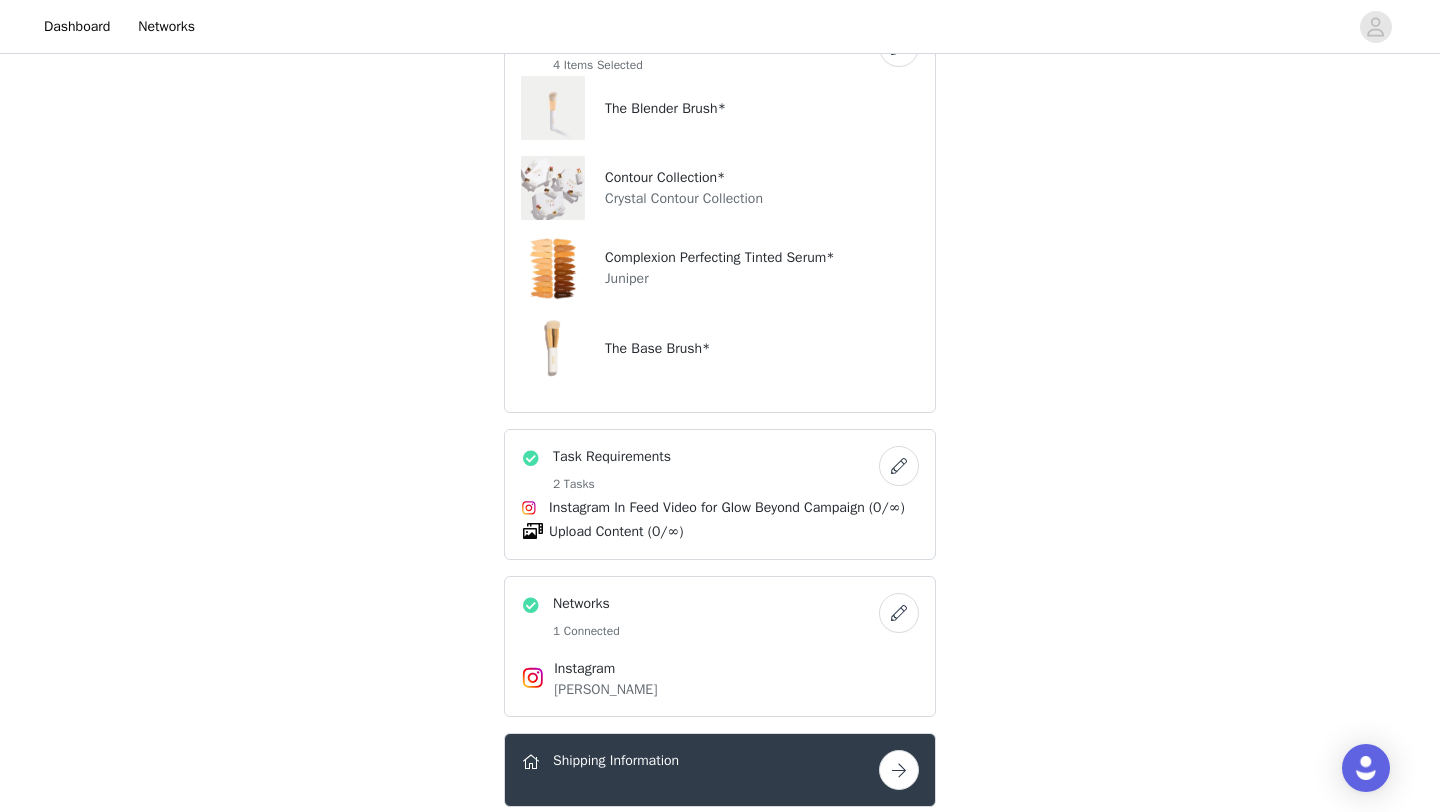 scroll, scrollTop: 696, scrollLeft: 0, axis: vertical 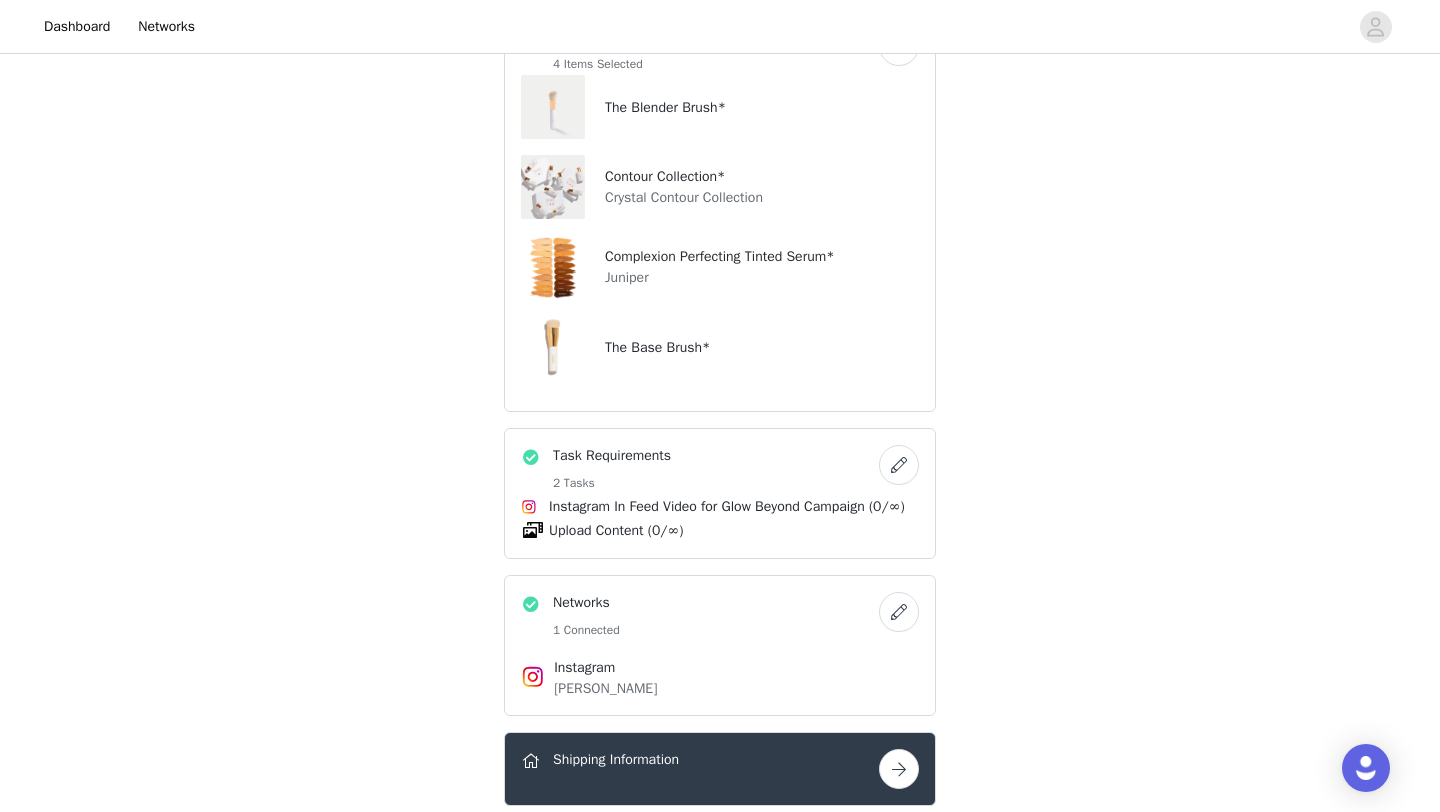 click at bounding box center [899, 465] 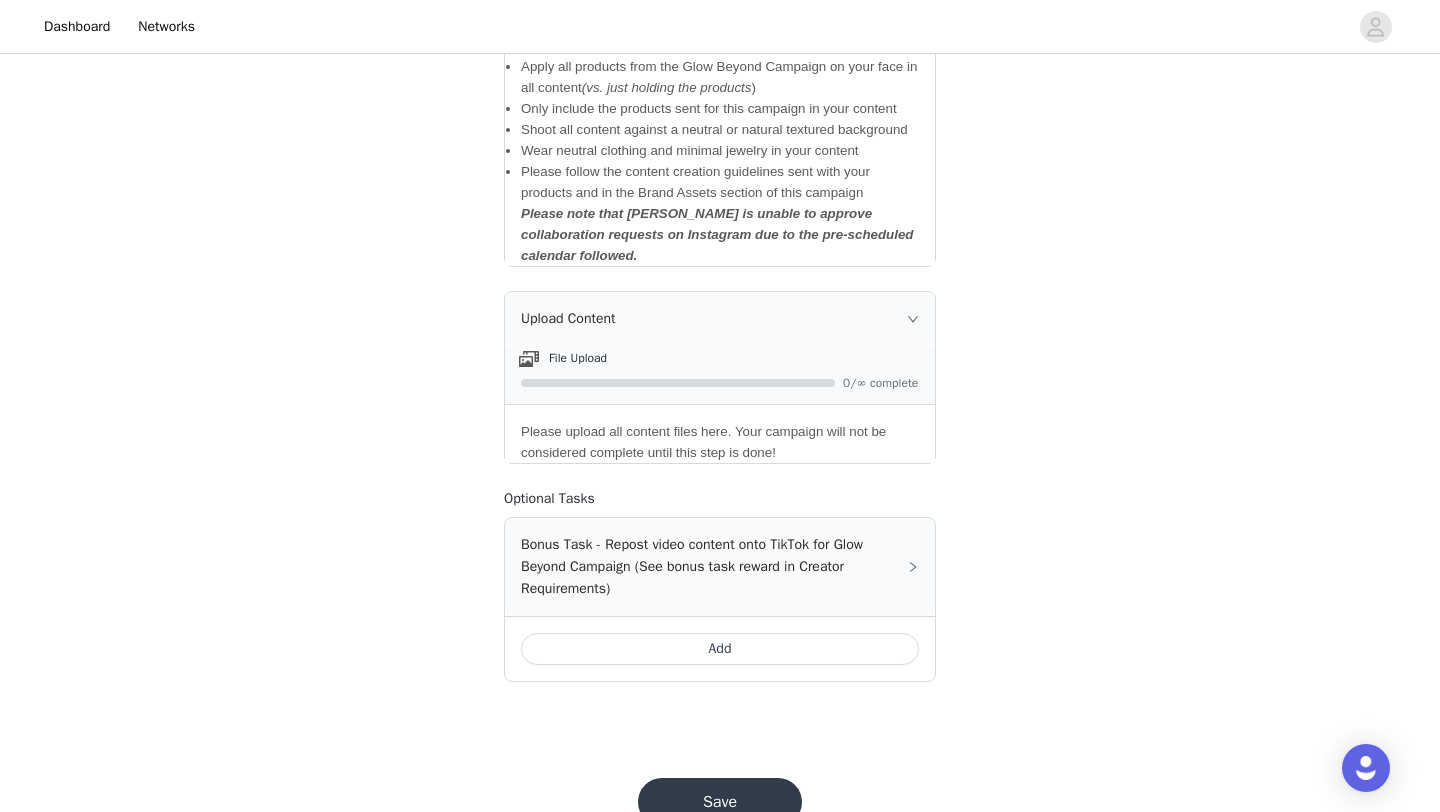 scroll, scrollTop: 1022, scrollLeft: 0, axis: vertical 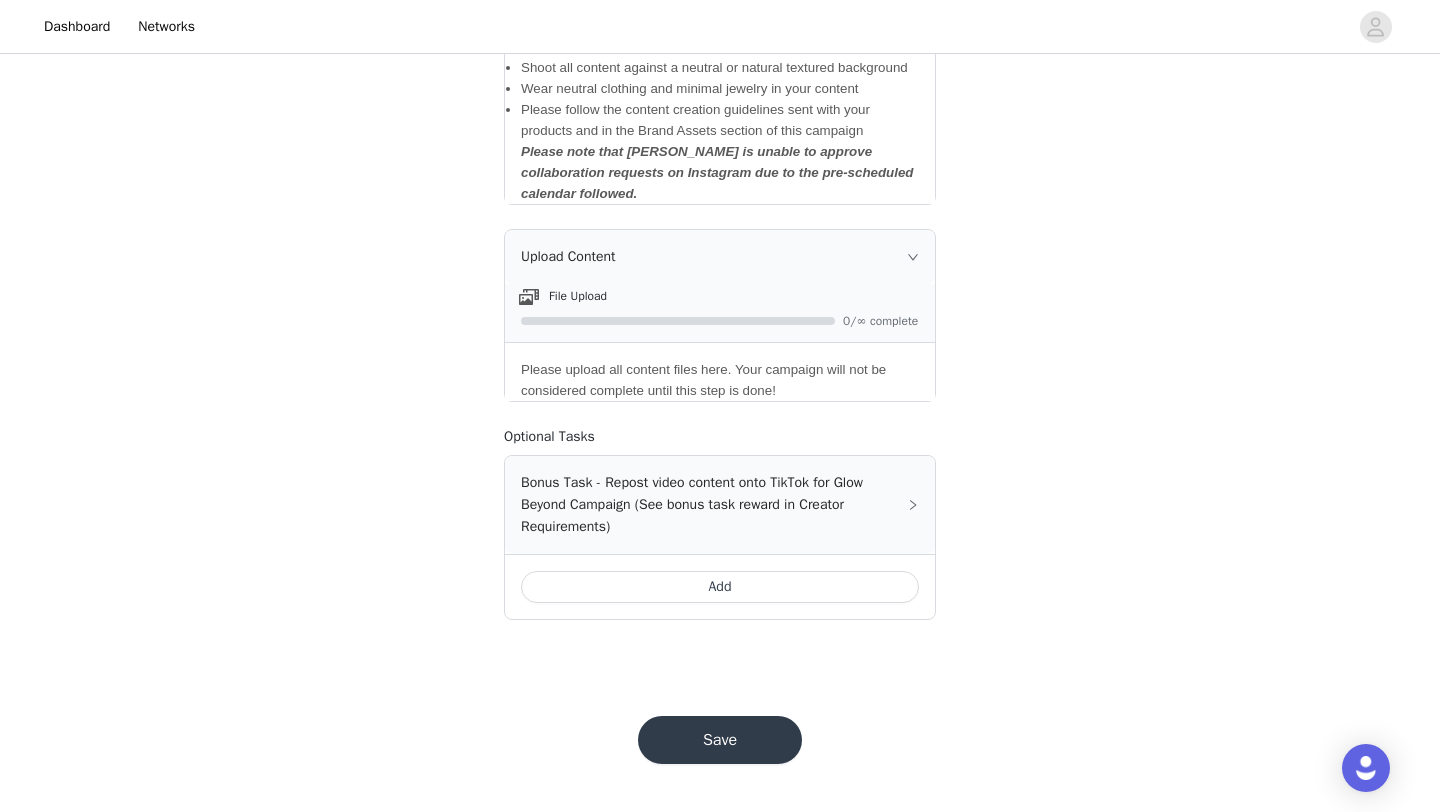click on "Save" at bounding box center [720, 740] 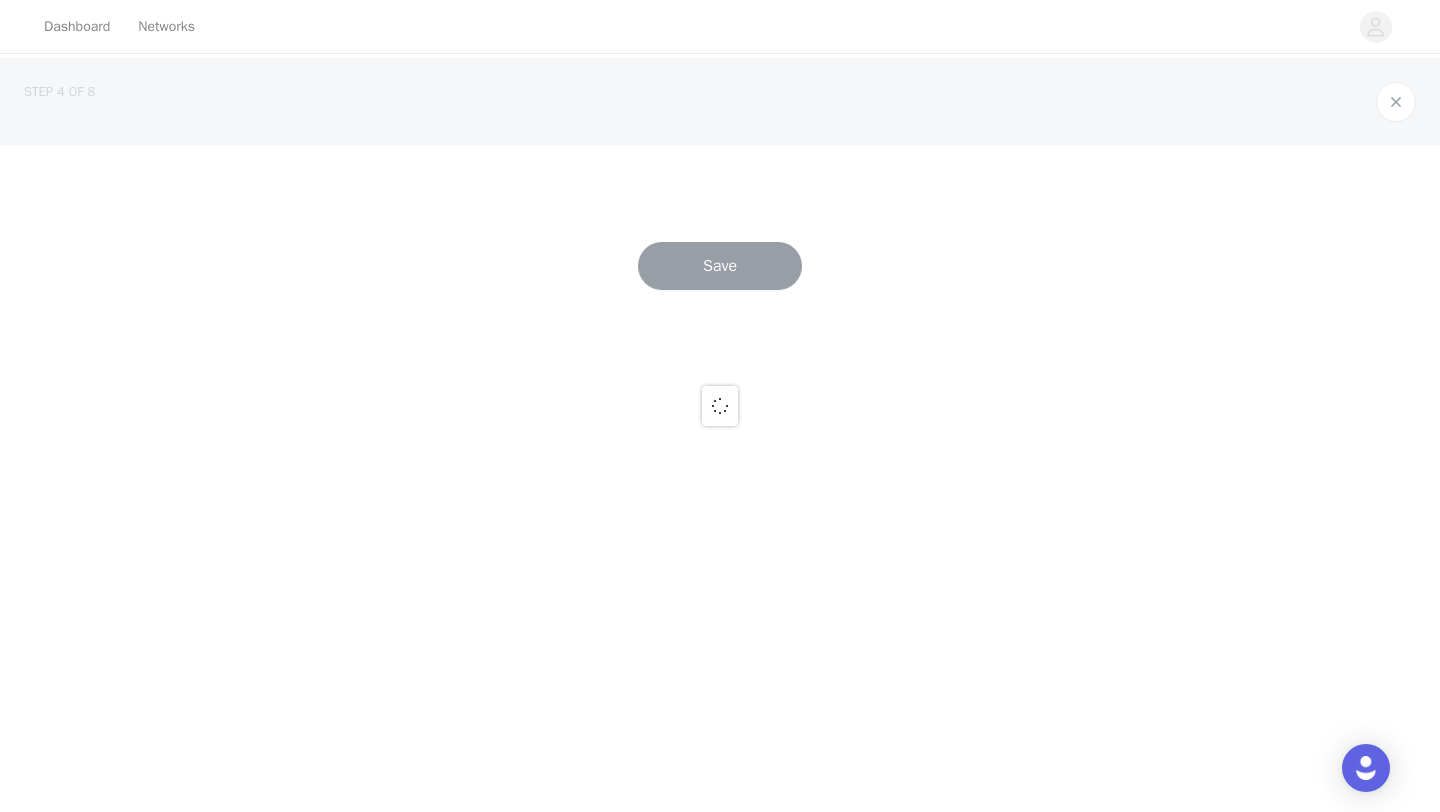scroll, scrollTop: 0, scrollLeft: 0, axis: both 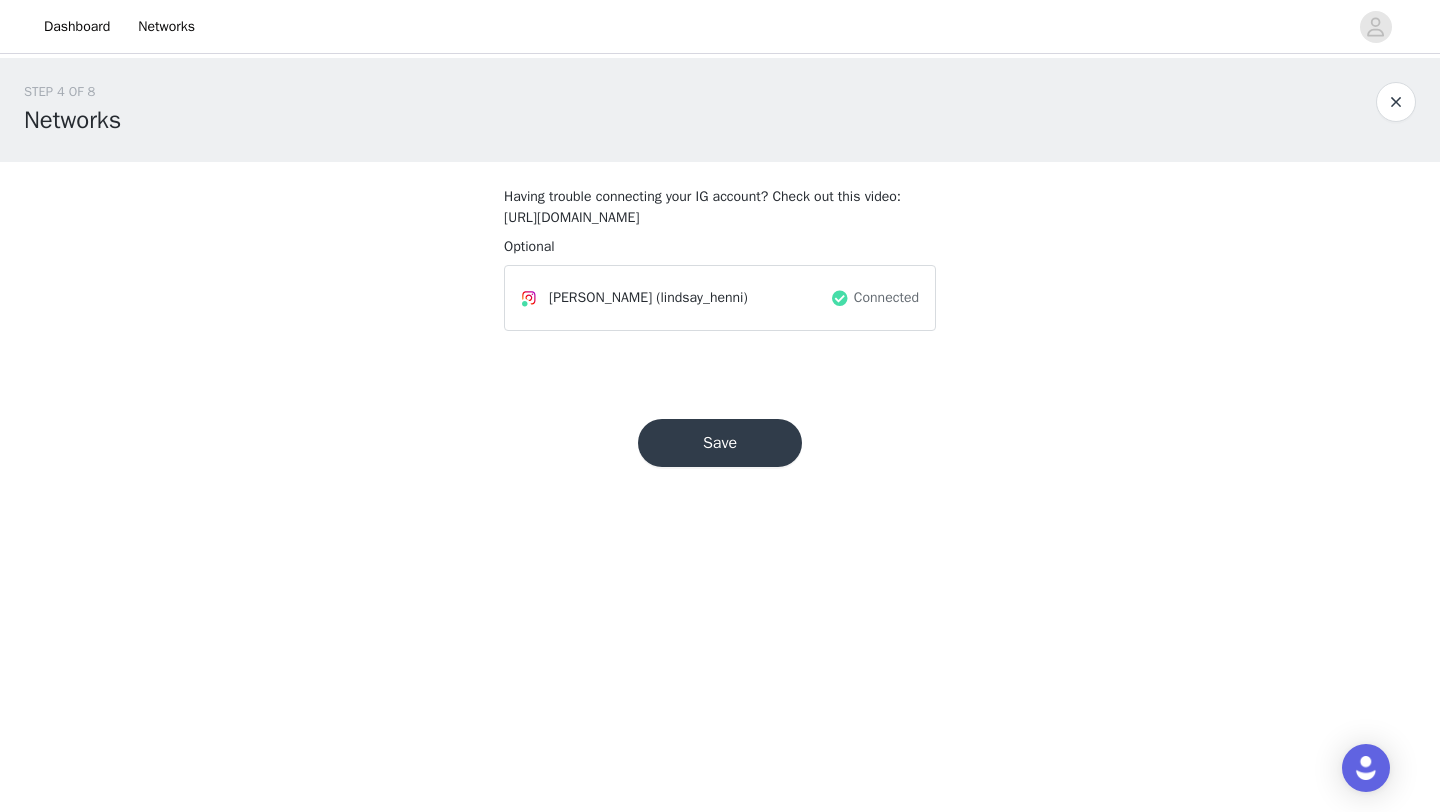 click on "Save" at bounding box center [720, 443] 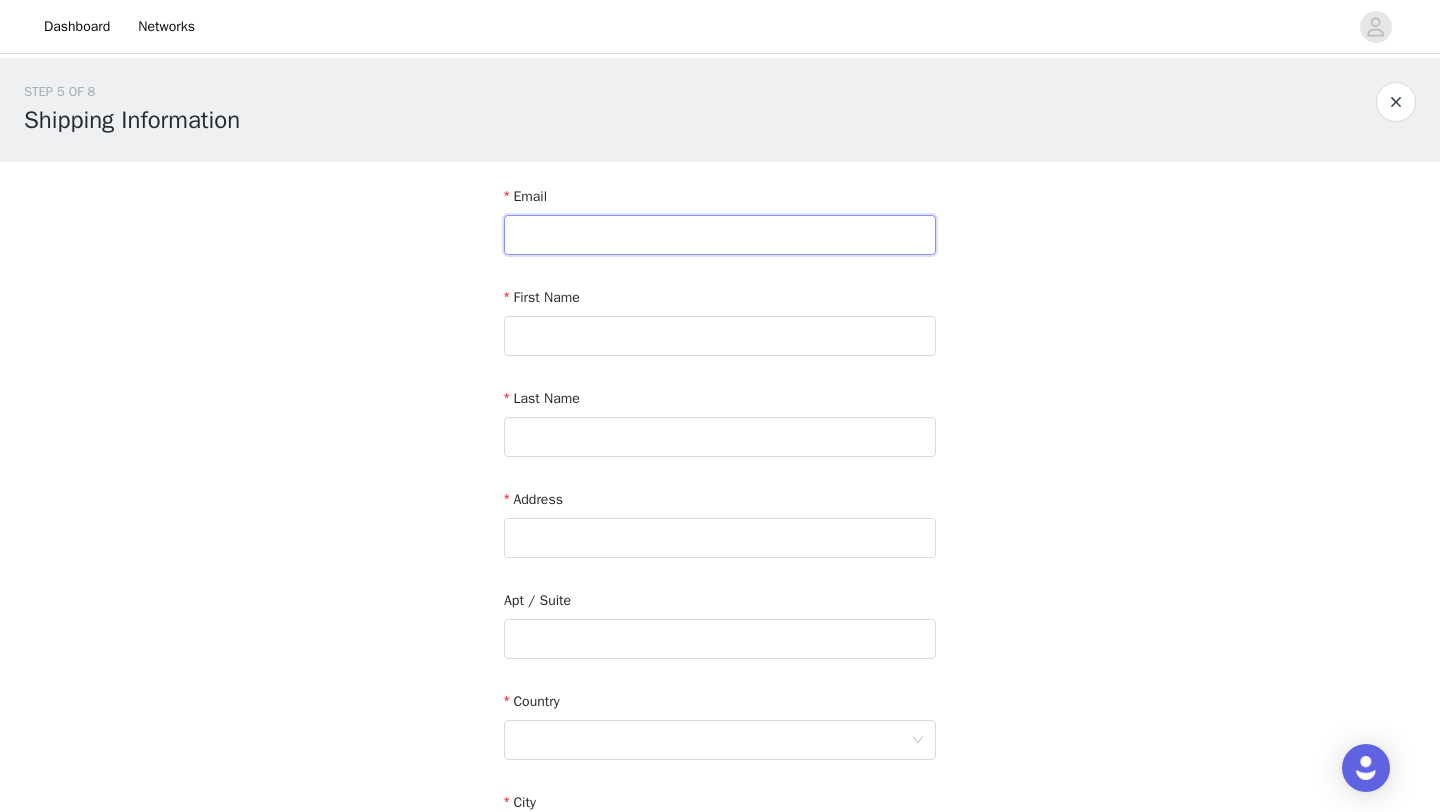 click at bounding box center [720, 235] 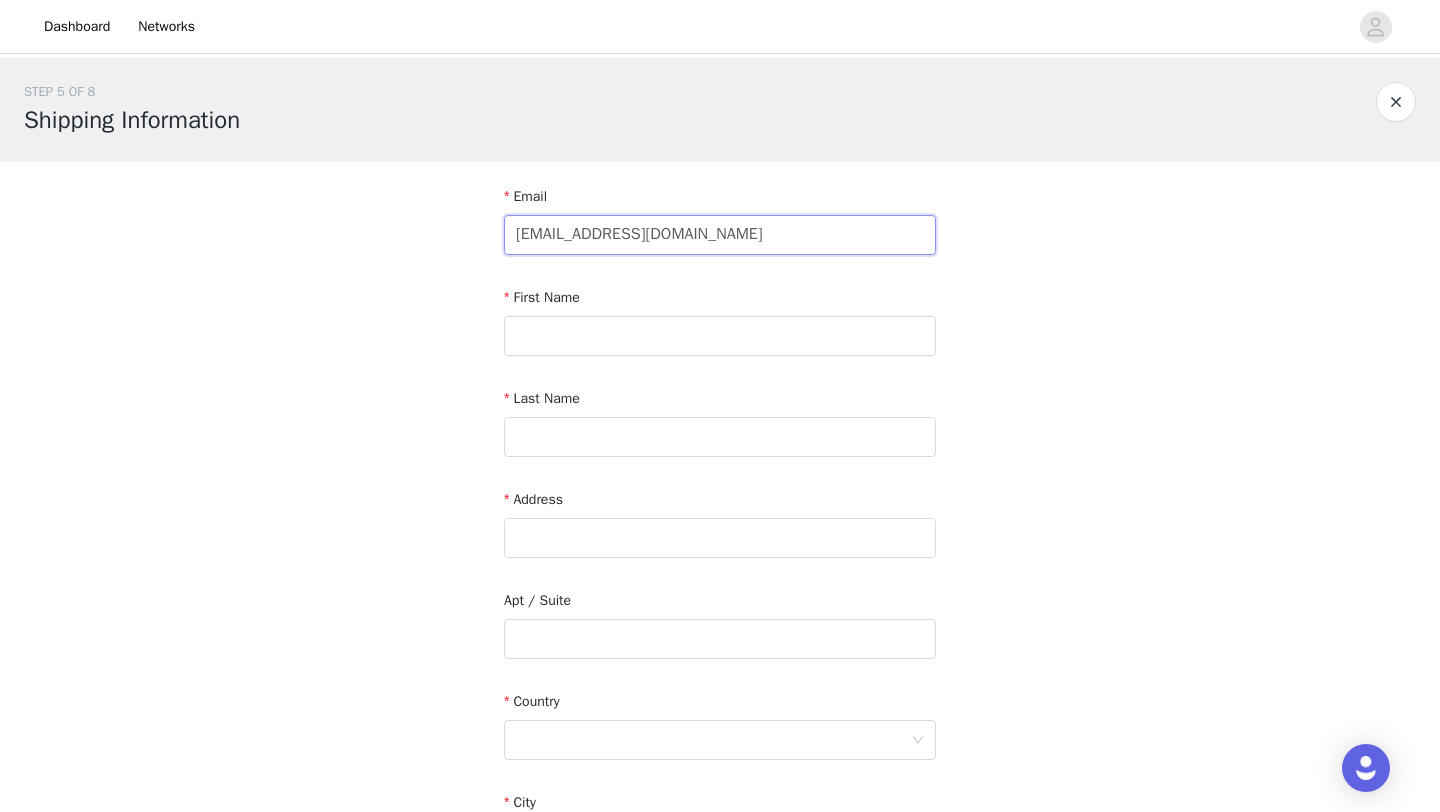 type on "lindsayhenni@gmail.com" 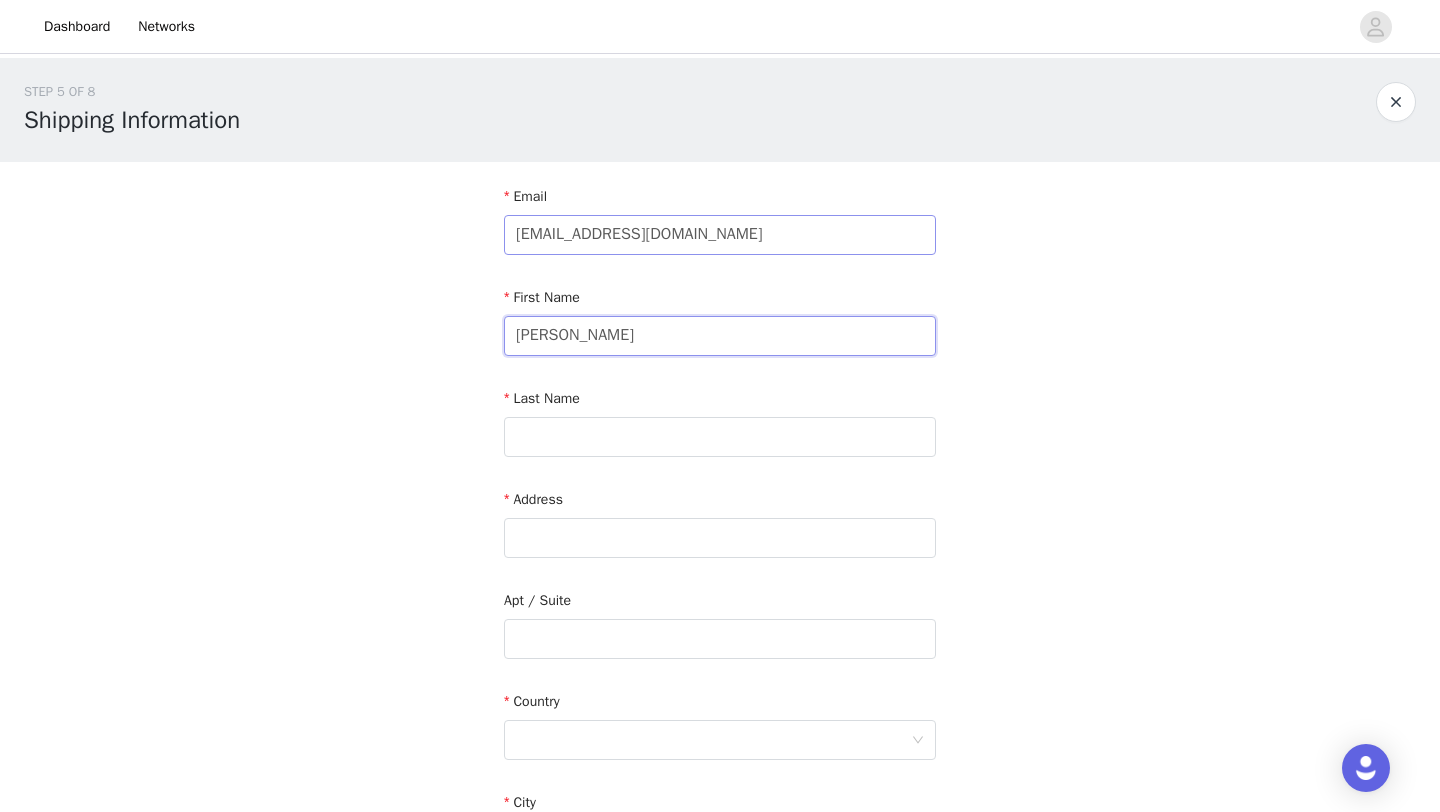 type on "Lindsay" 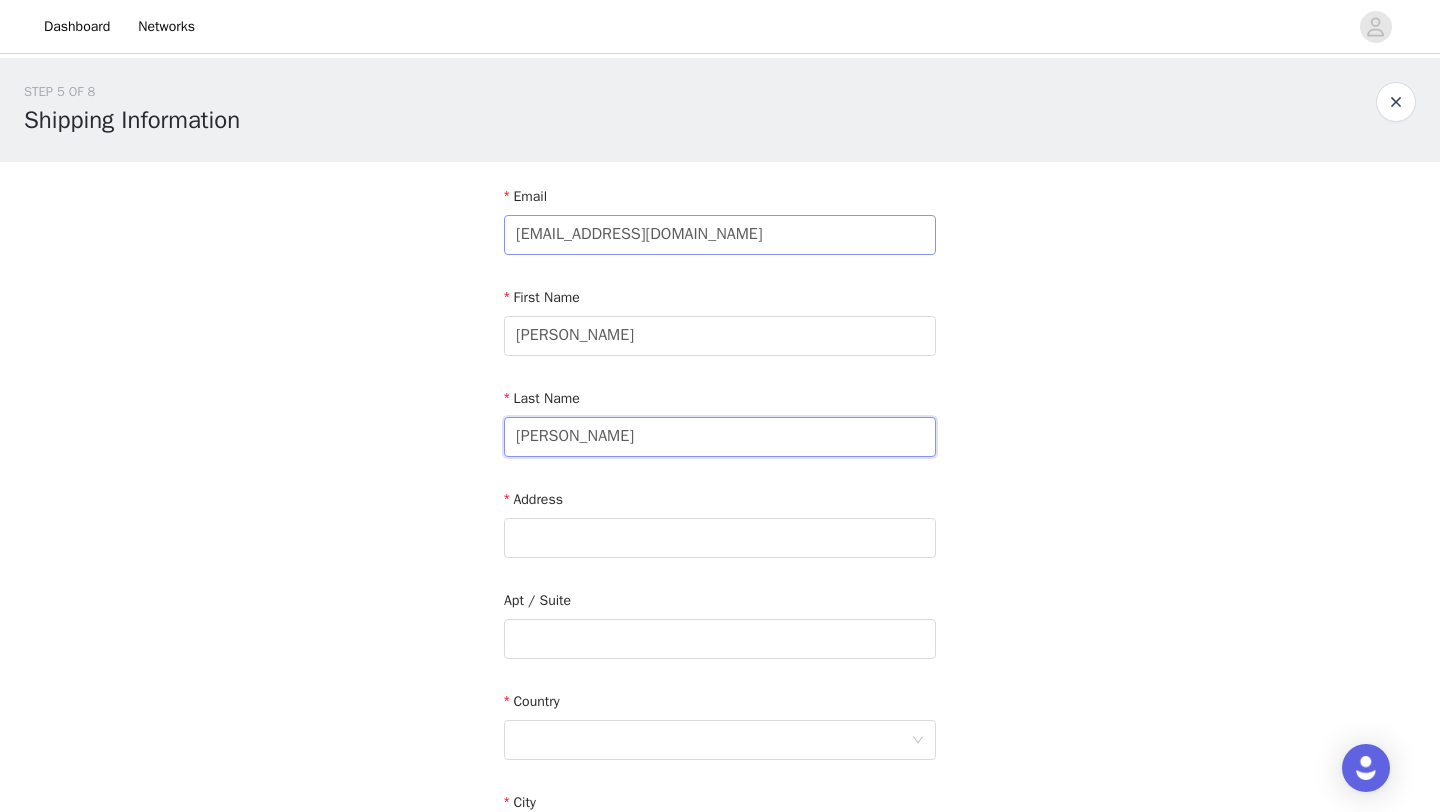 type on "Hennigan" 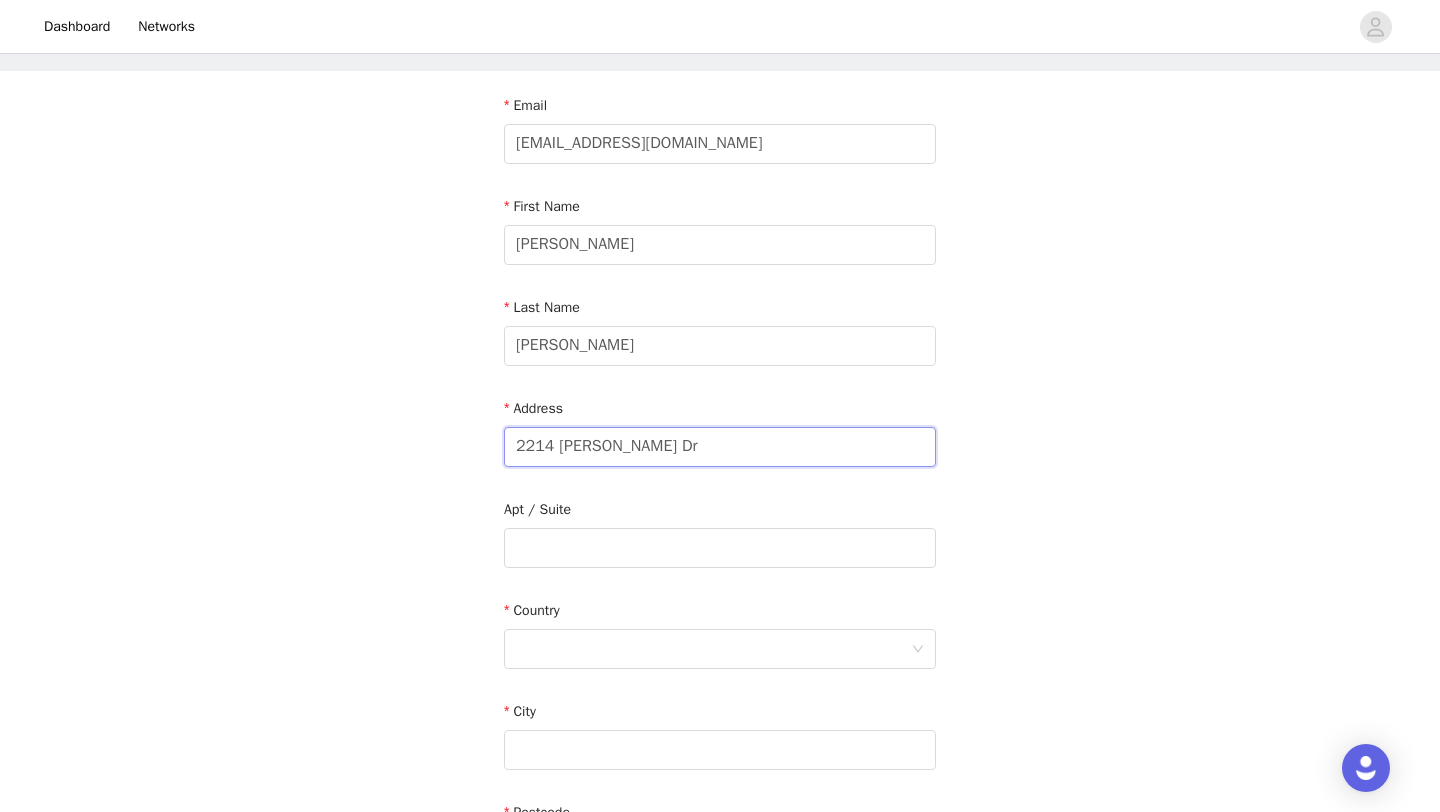 scroll, scrollTop: 94, scrollLeft: 0, axis: vertical 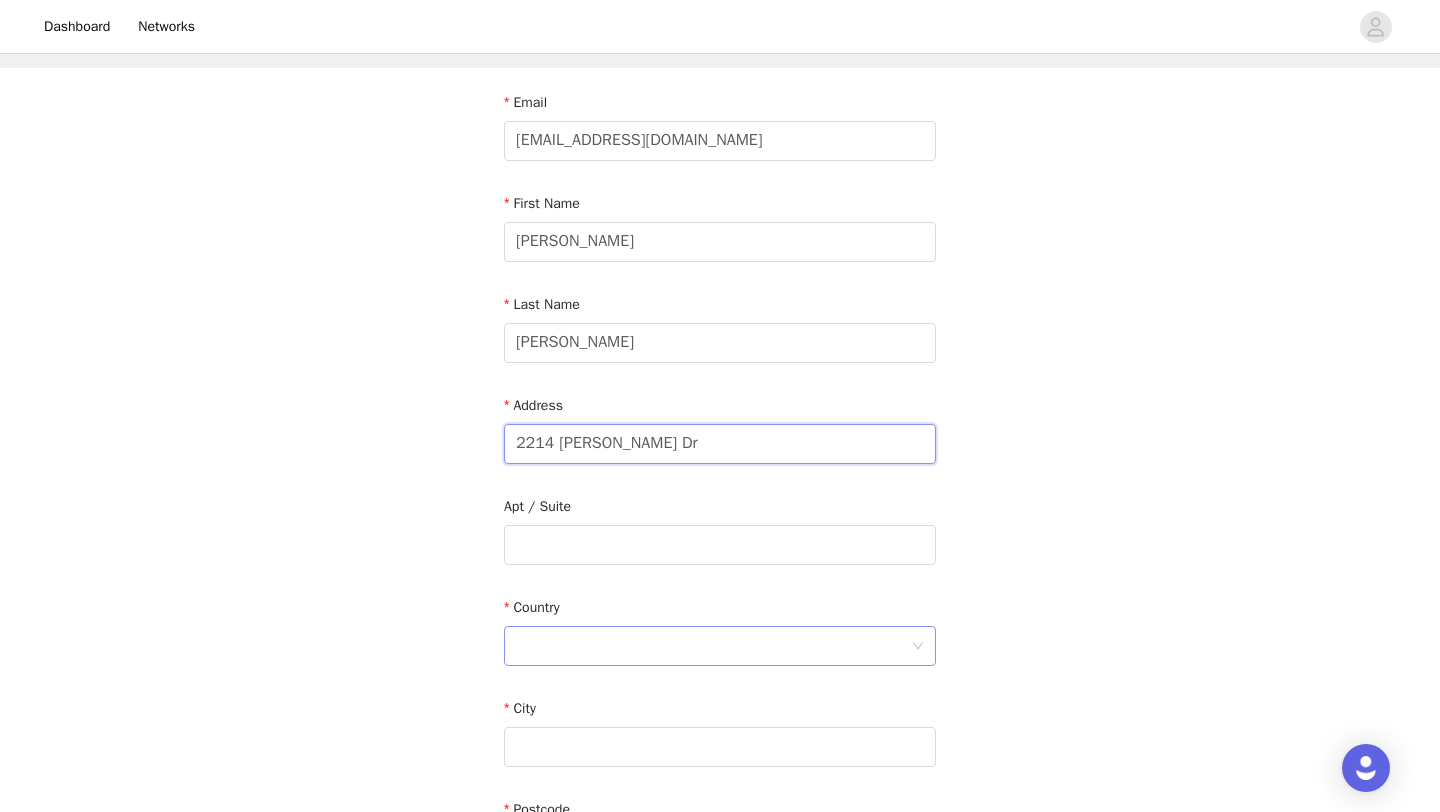 type on "2214 Laurens Dr" 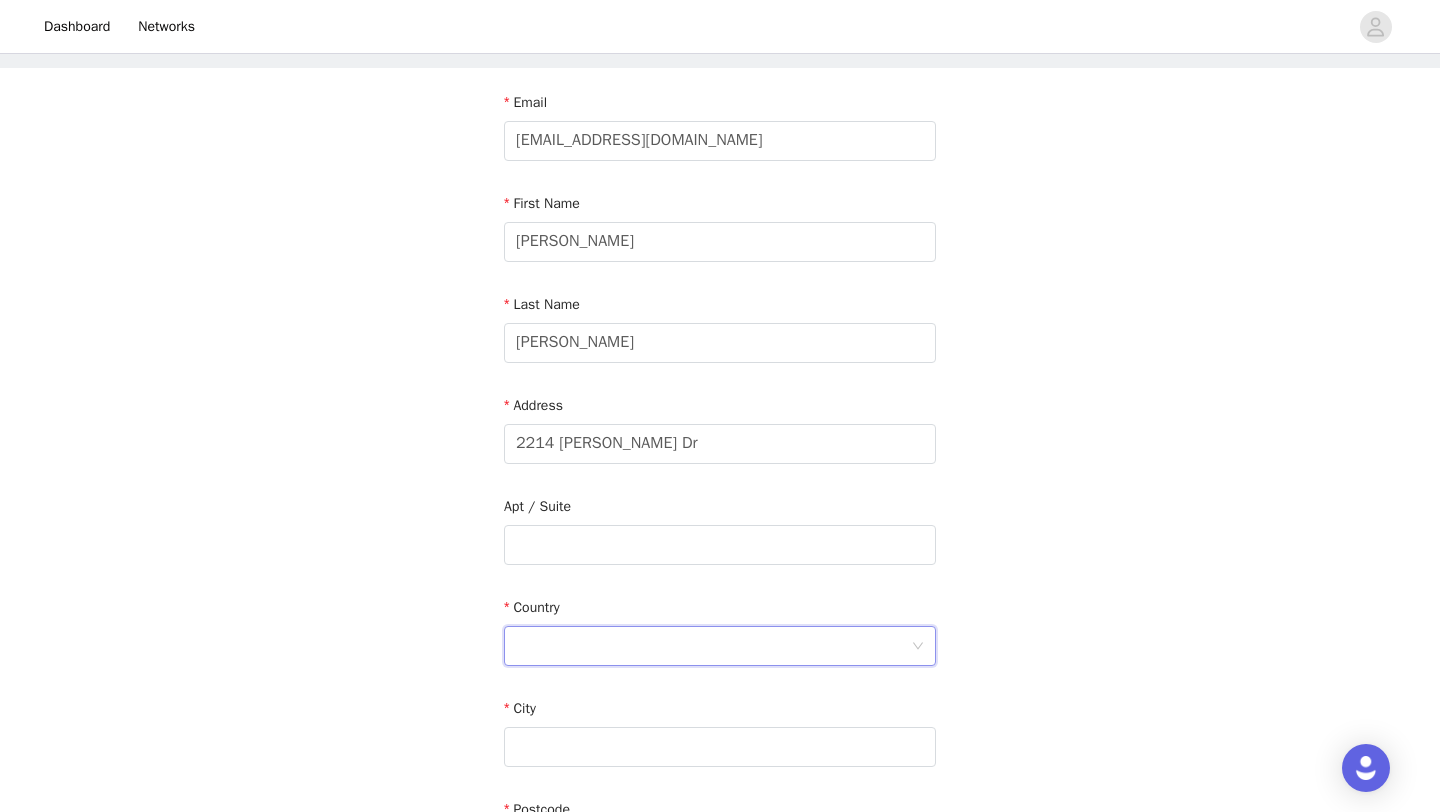 click at bounding box center (713, 646) 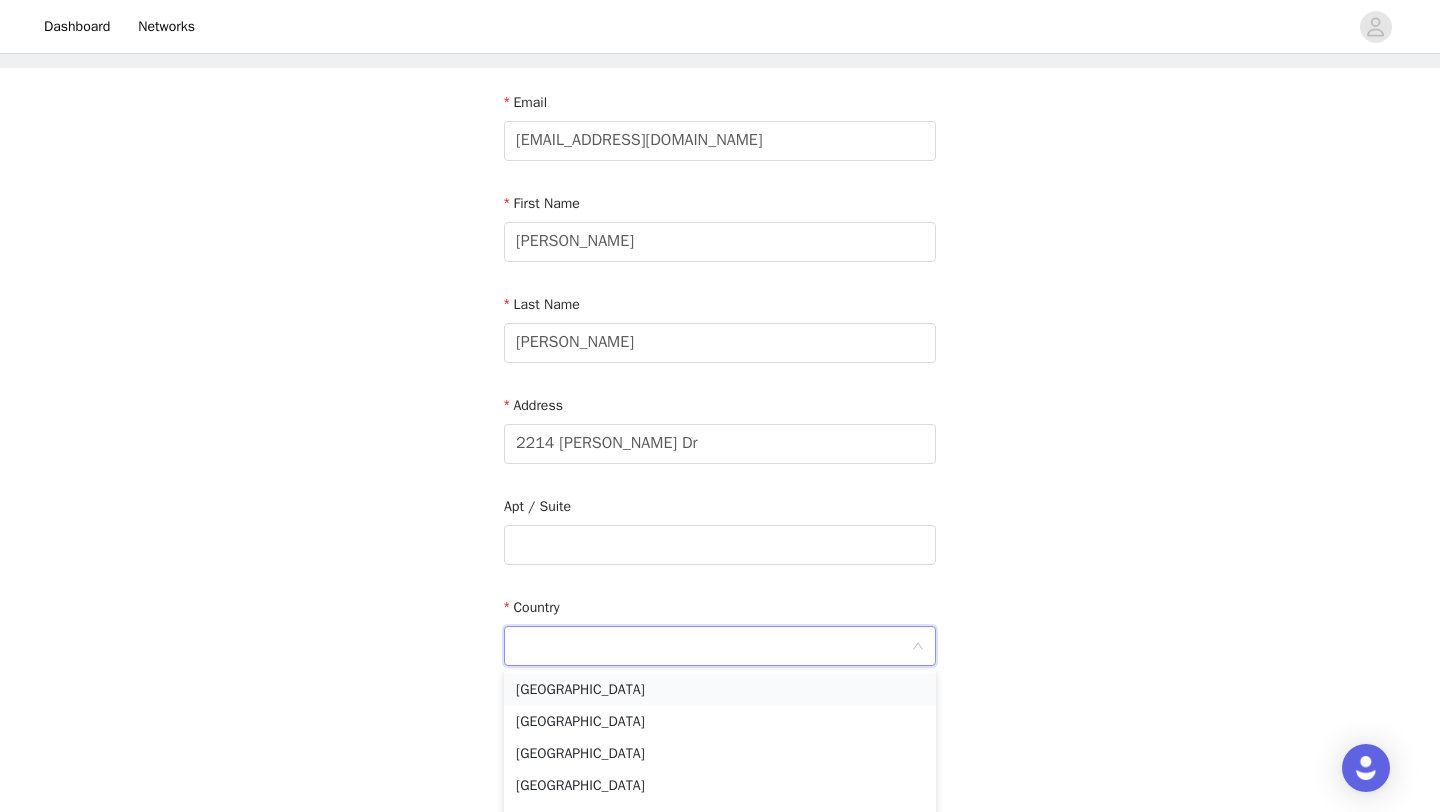 click on "United States" at bounding box center (720, 690) 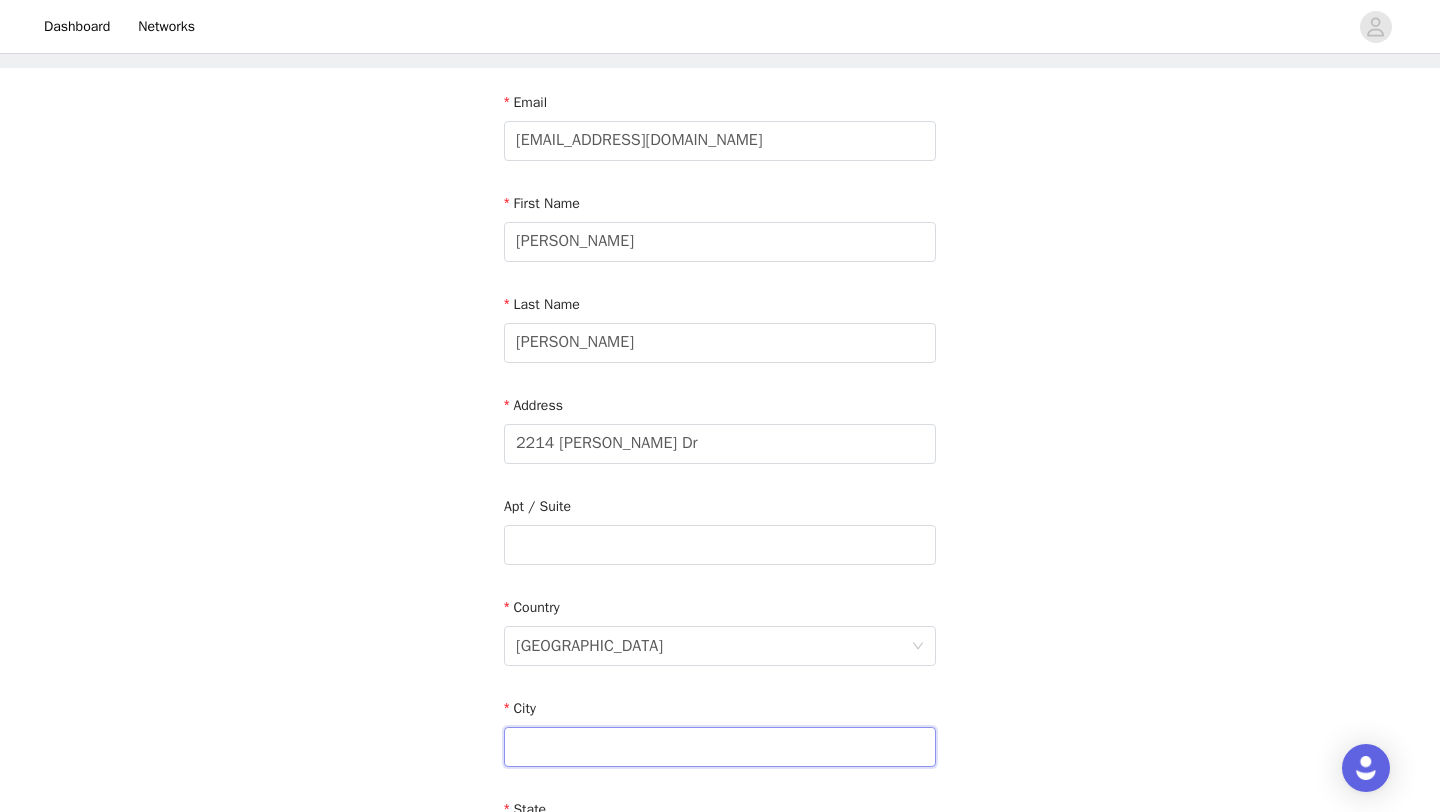 click at bounding box center [720, 747] 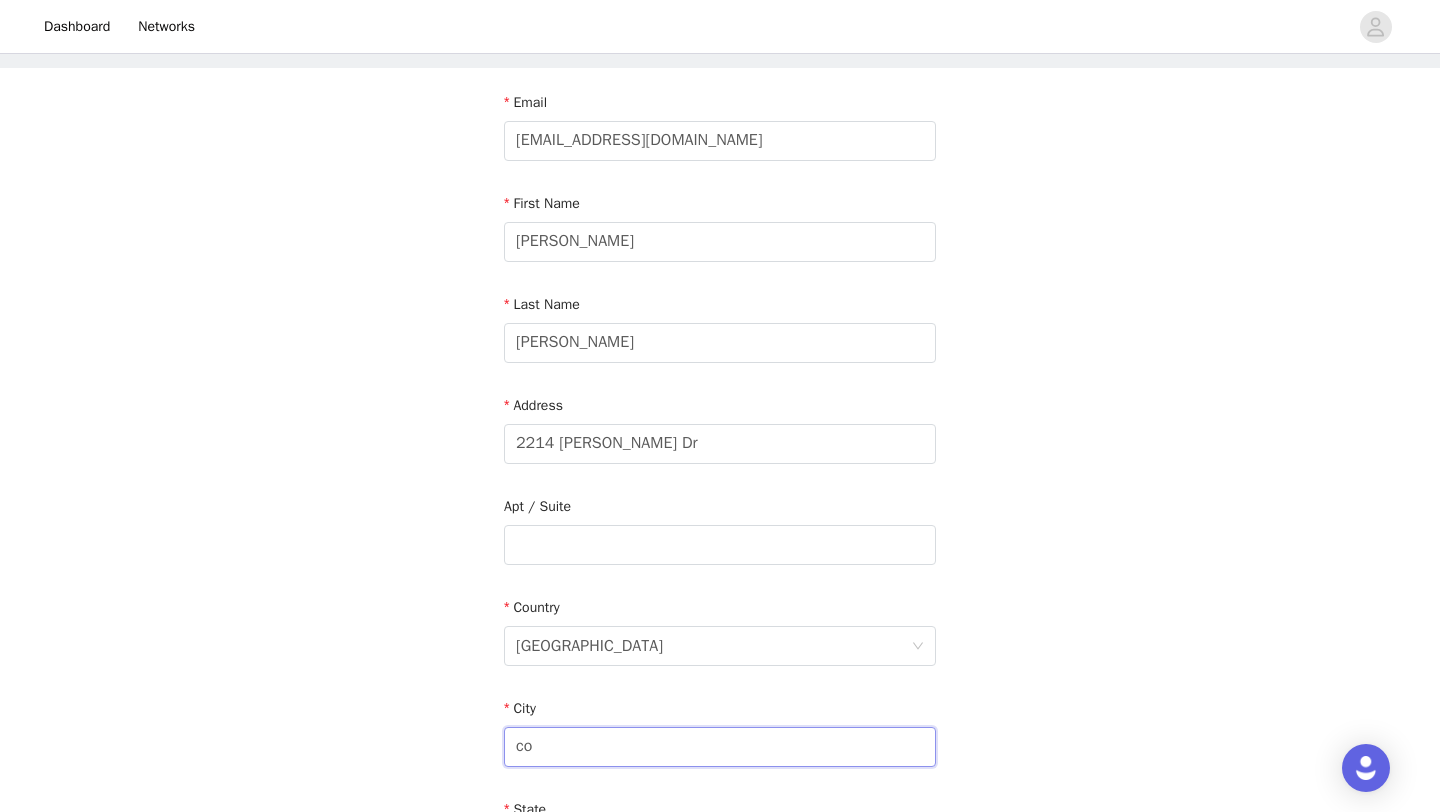 type on "c" 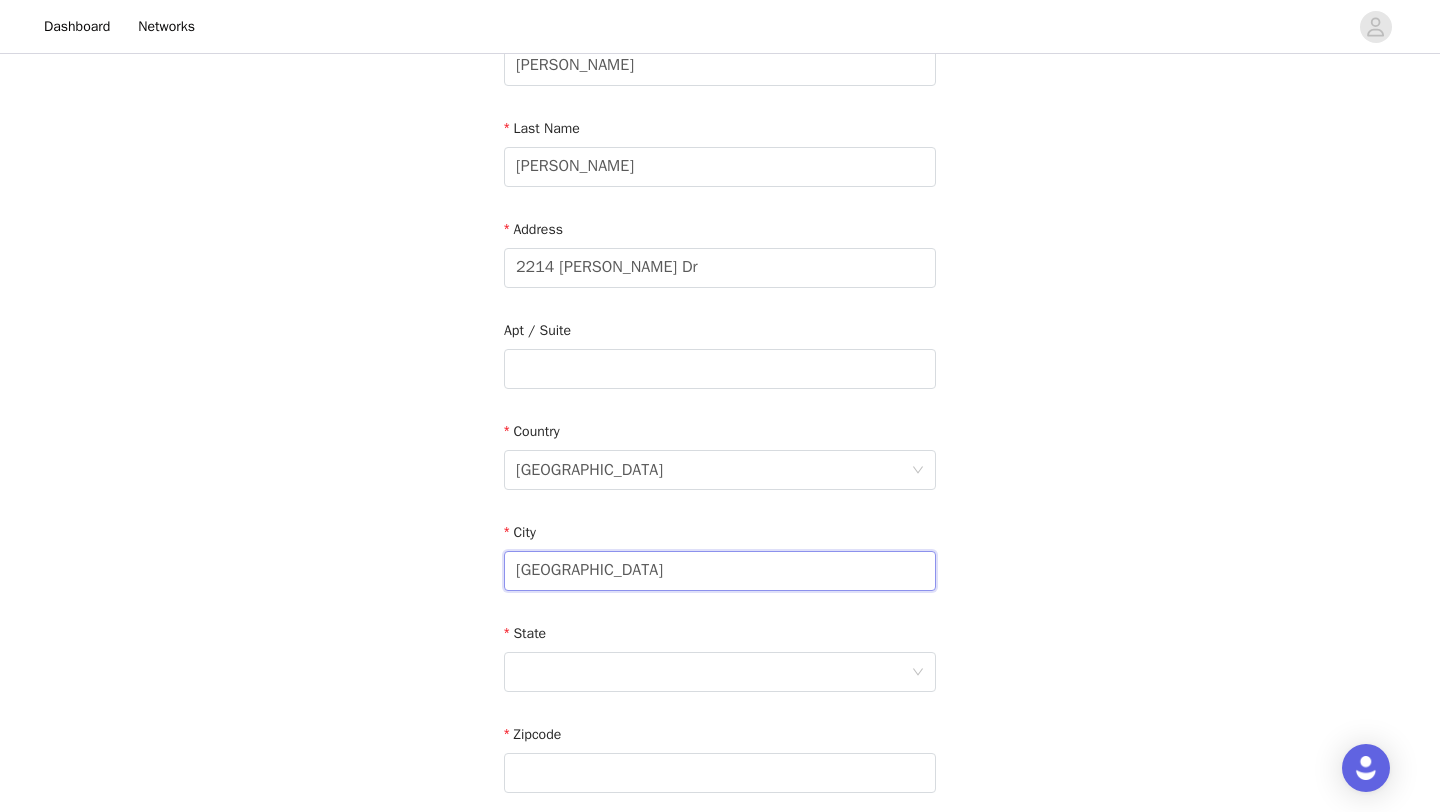 scroll, scrollTop: 272, scrollLeft: 0, axis: vertical 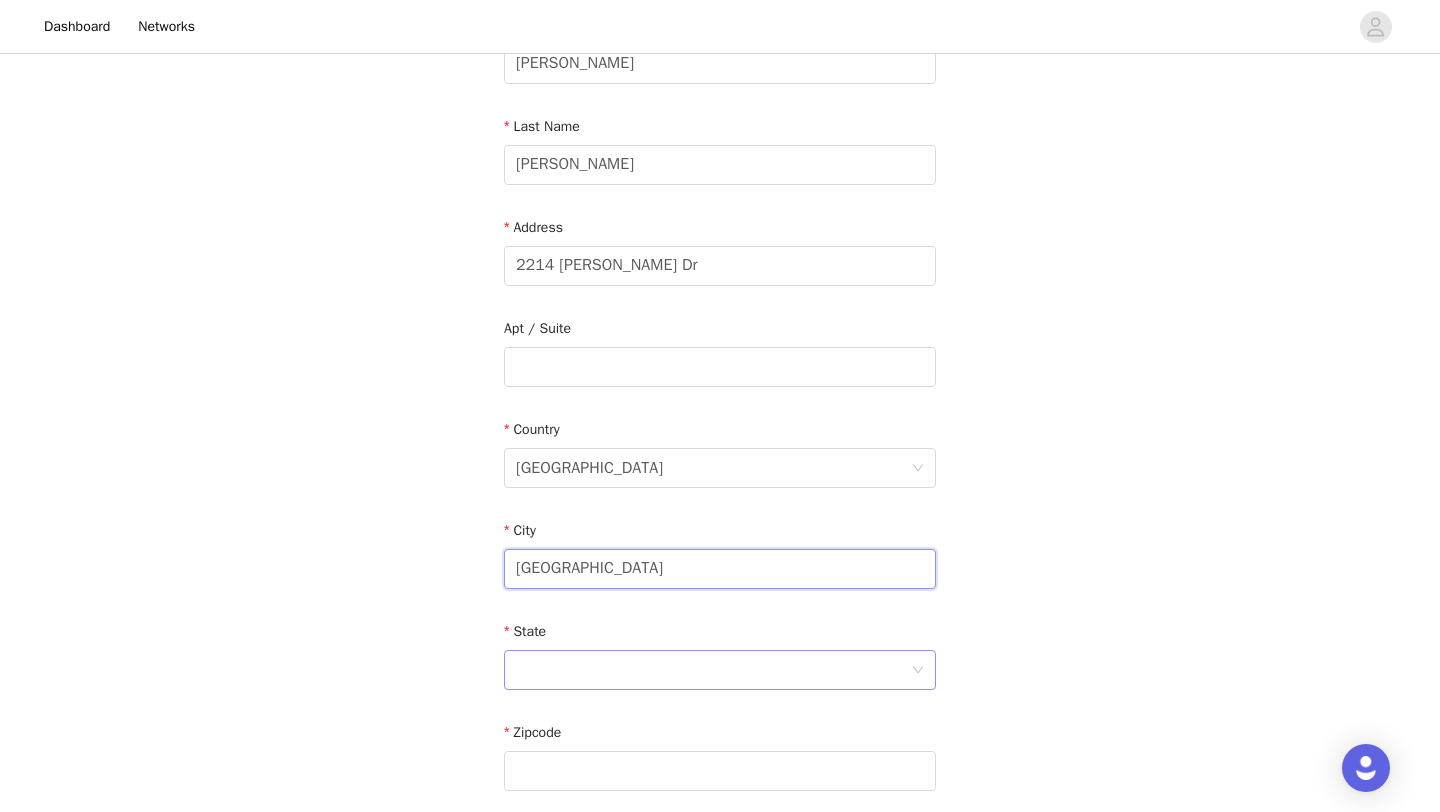 type on "Concord" 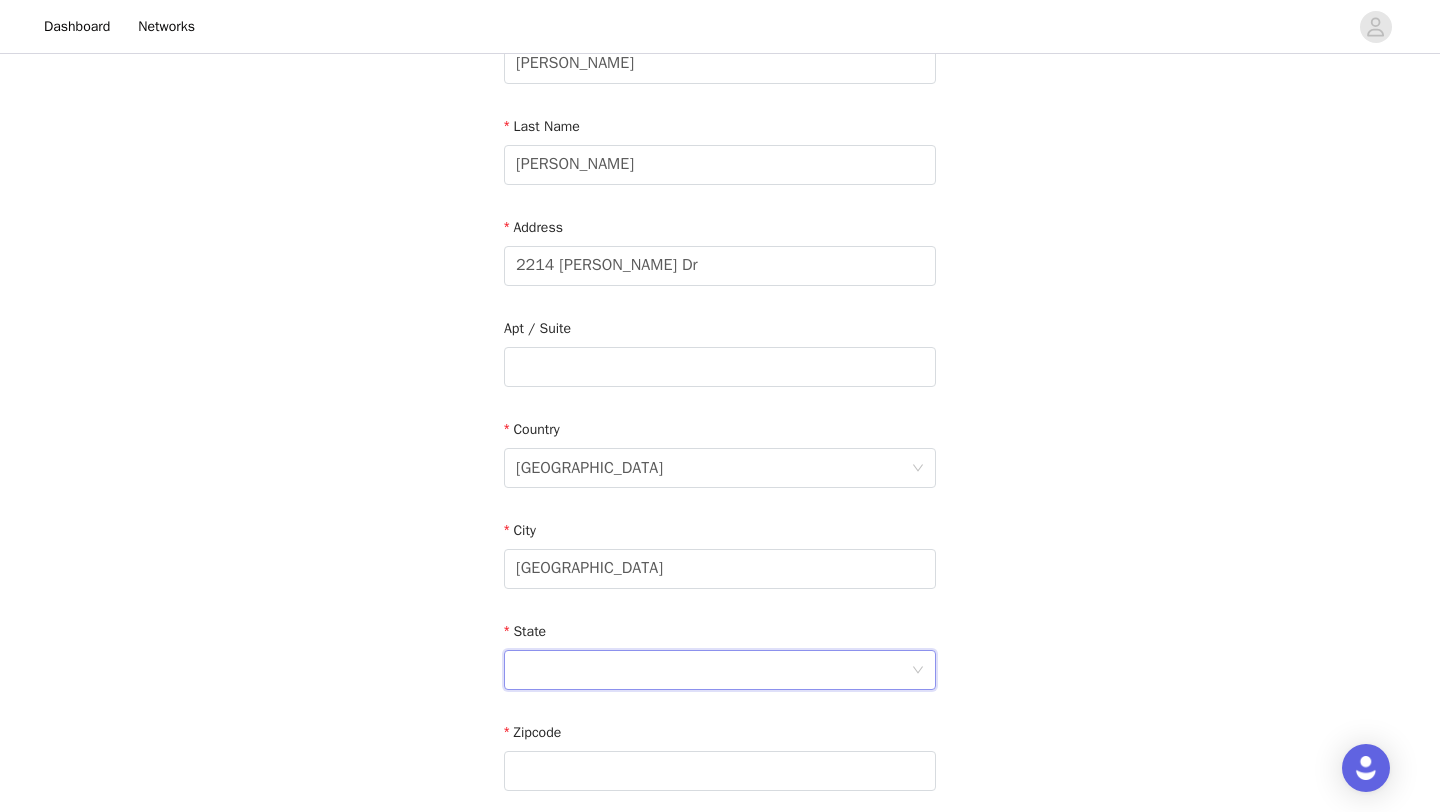 click at bounding box center (713, 670) 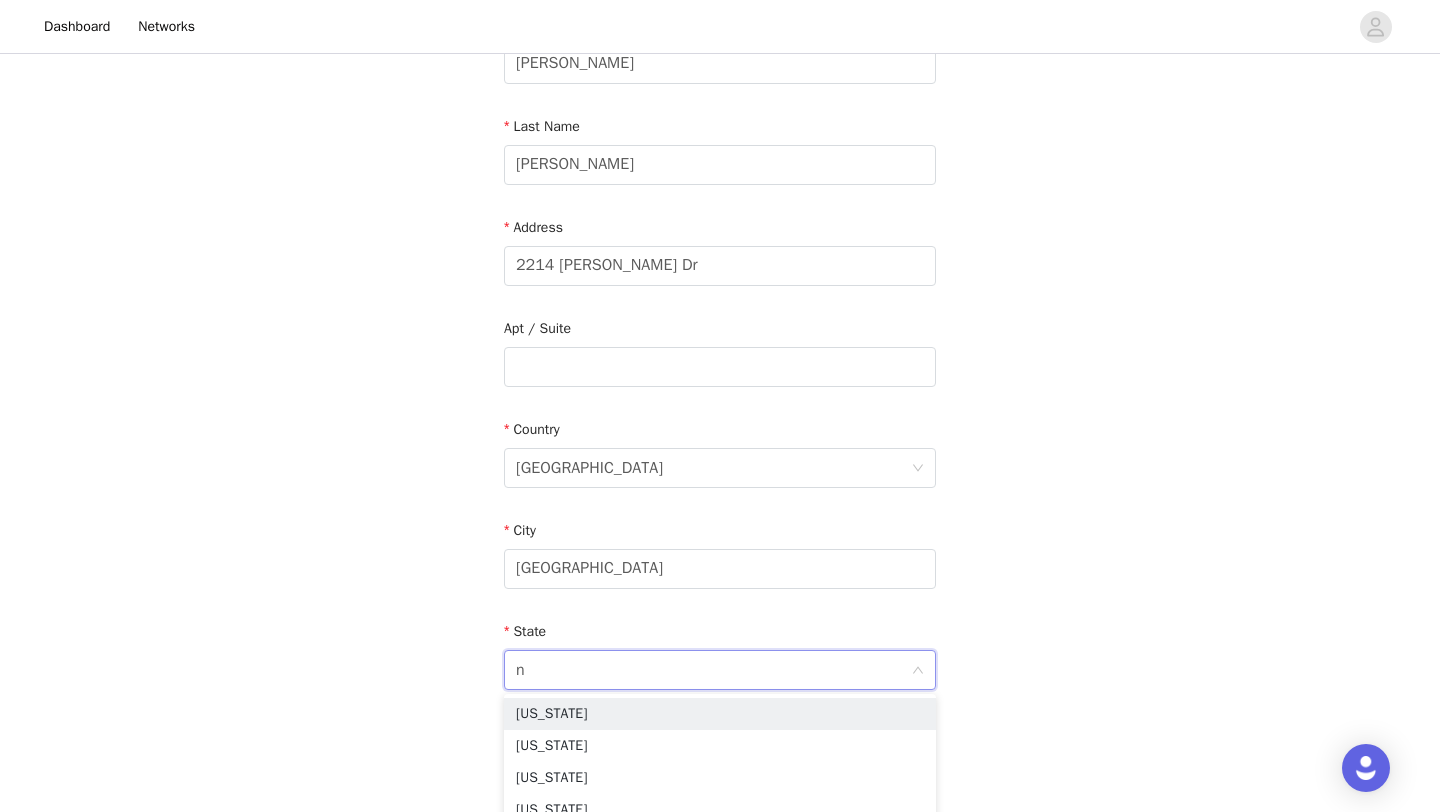 type on "no" 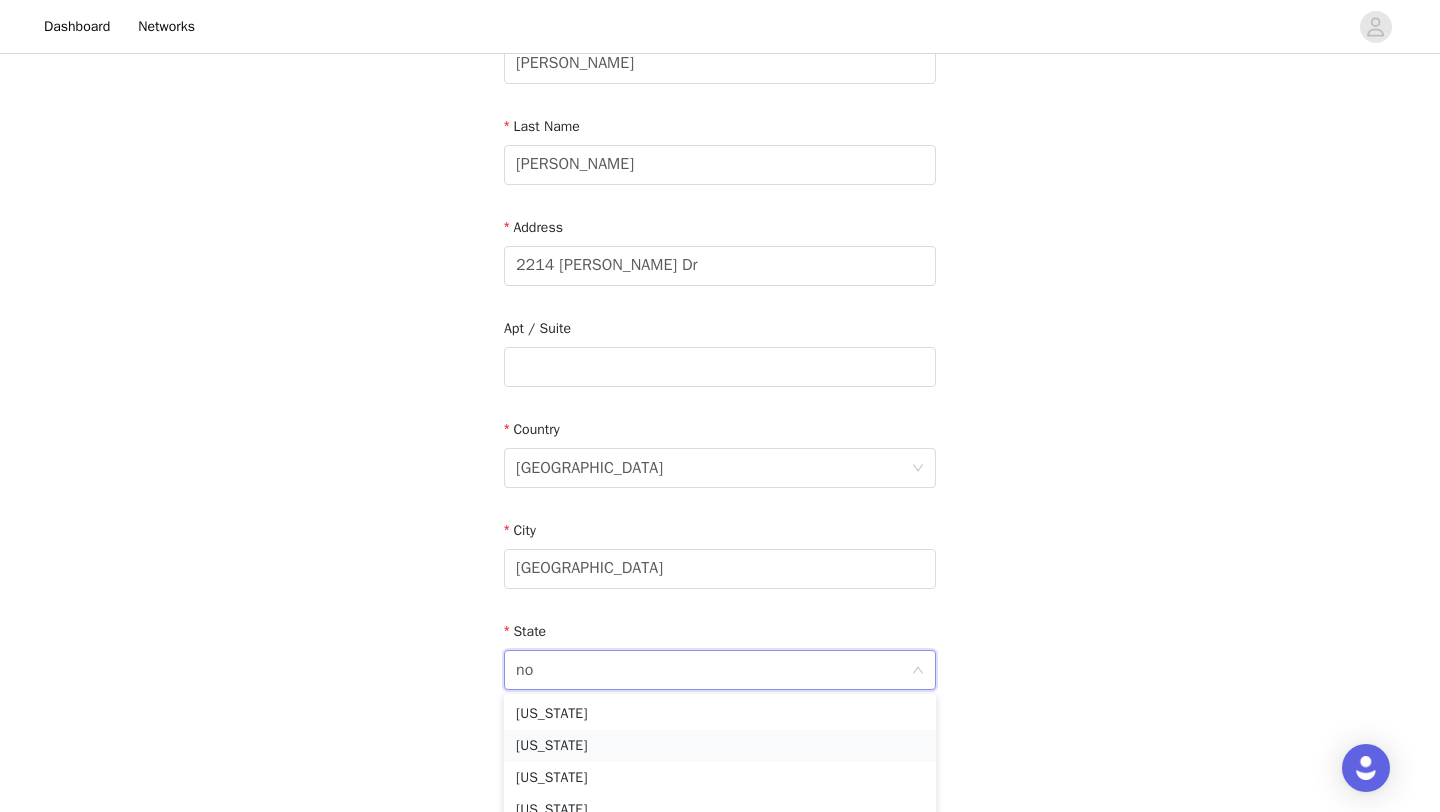 click on "North Carolina" at bounding box center (720, 746) 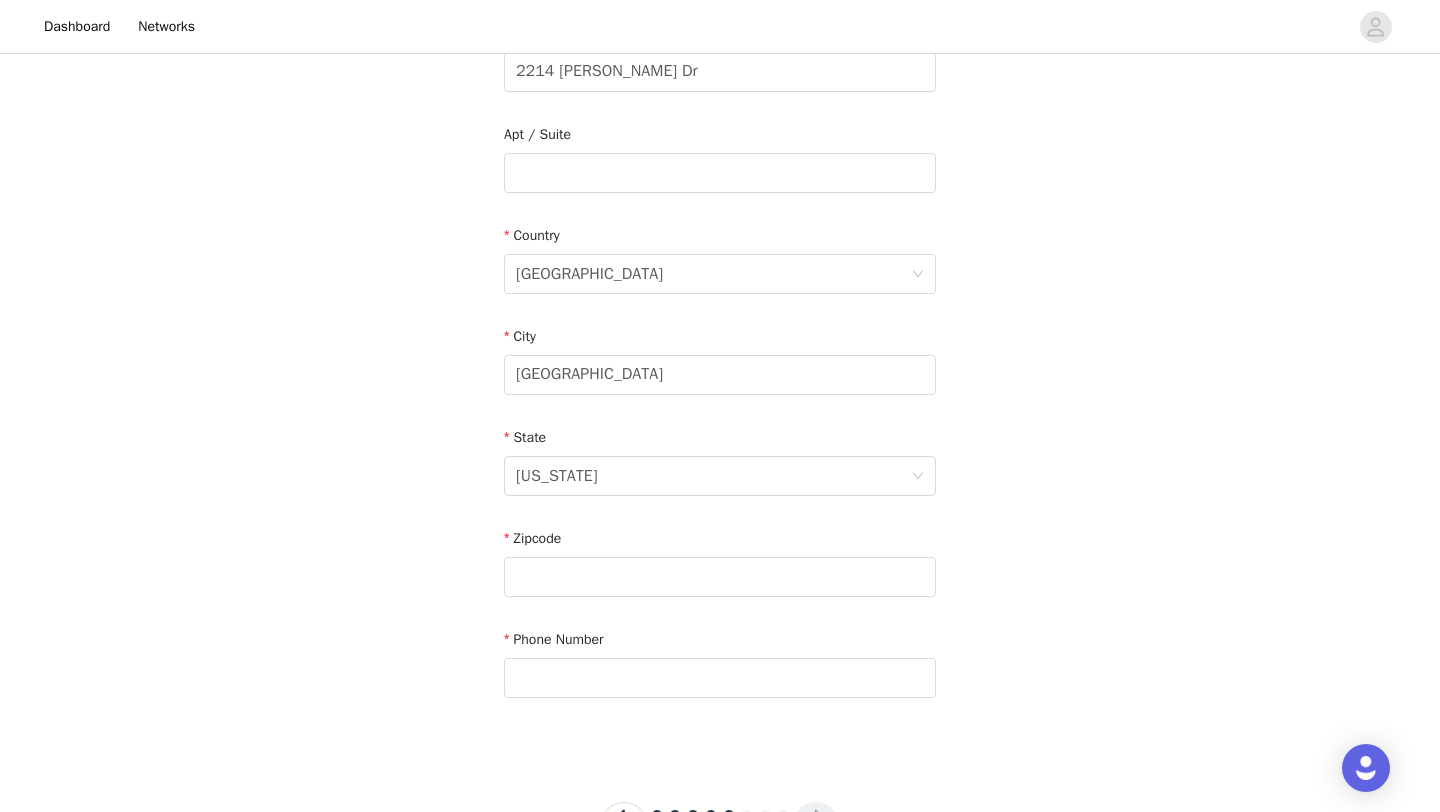 scroll, scrollTop: 467, scrollLeft: 0, axis: vertical 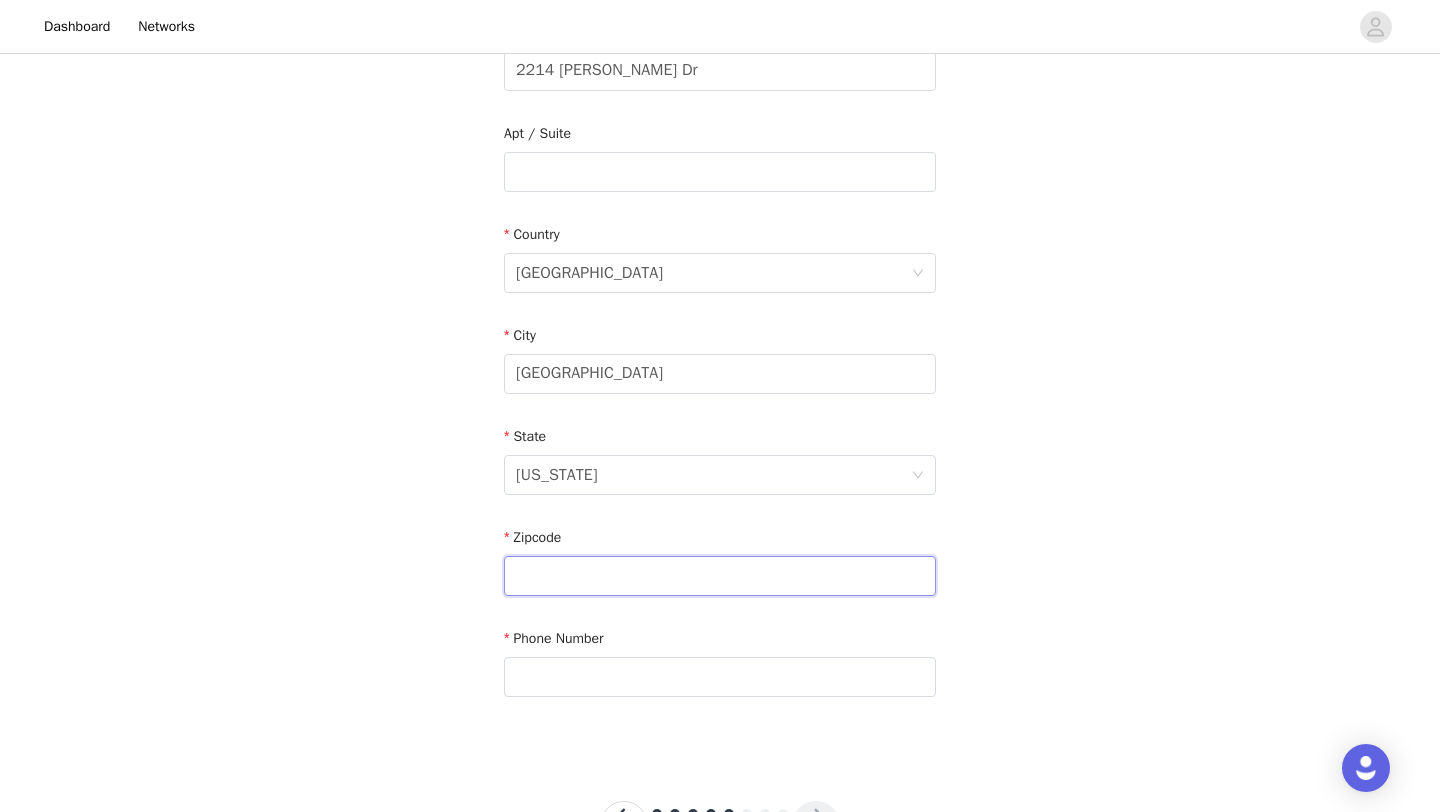 click at bounding box center [720, 576] 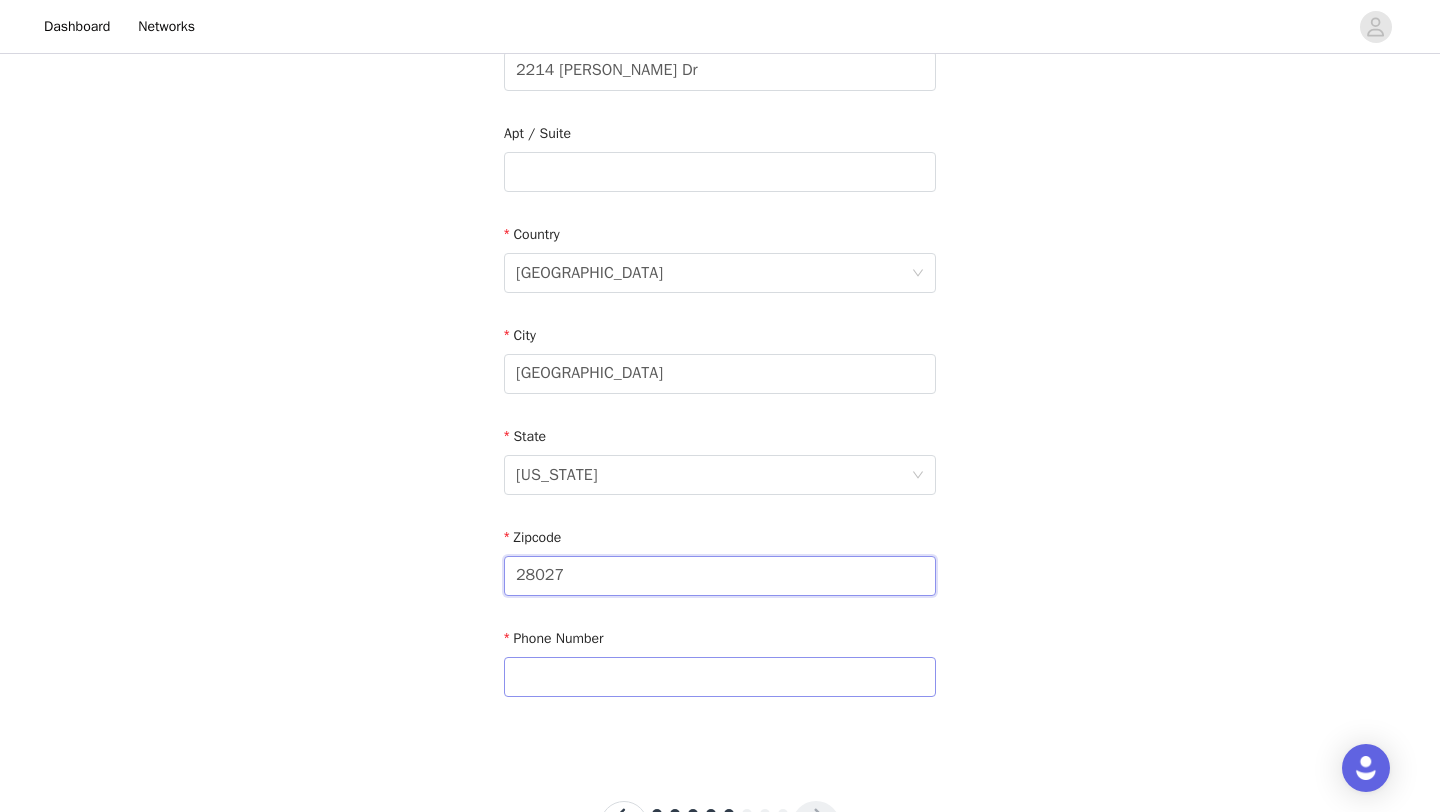 type on "28027" 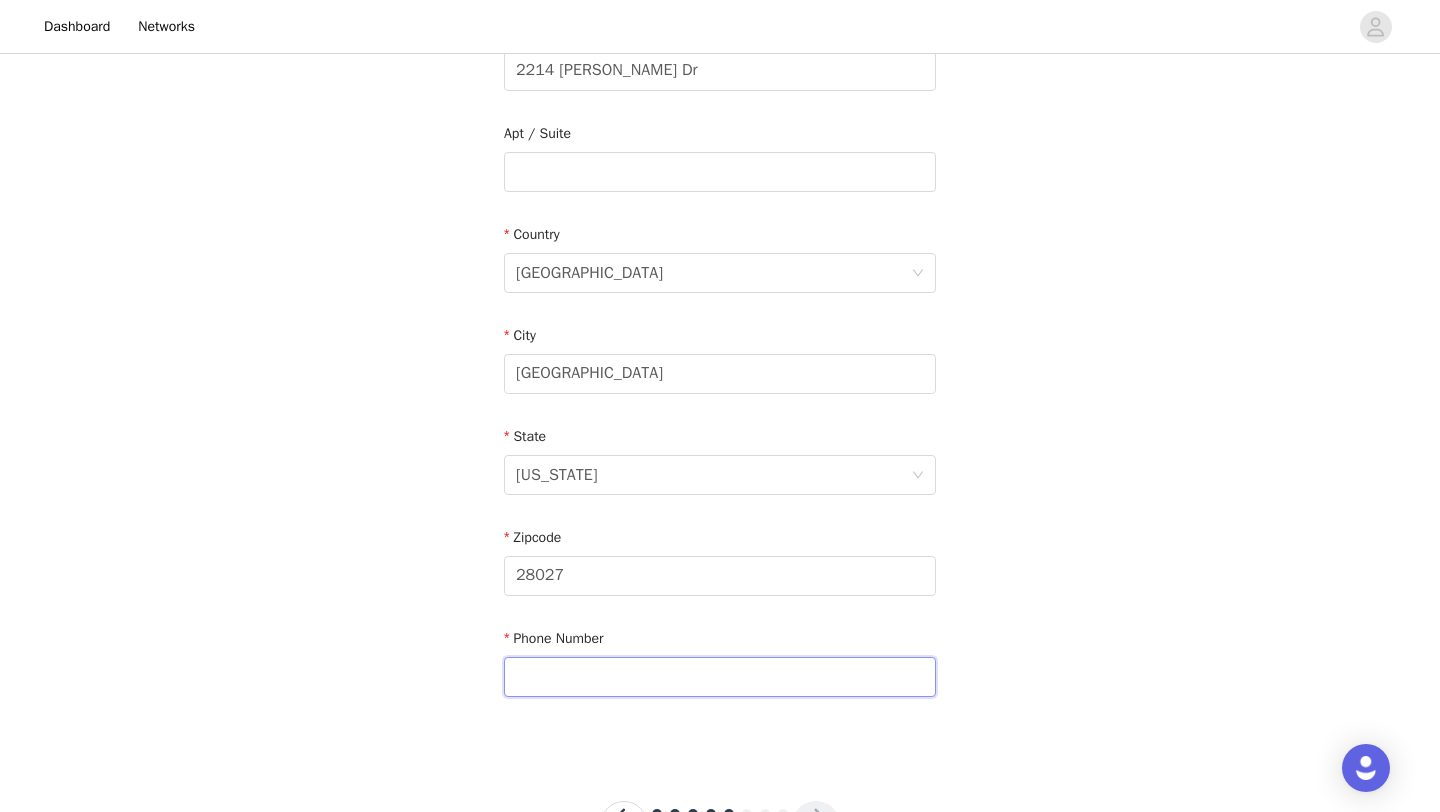 click at bounding box center [720, 677] 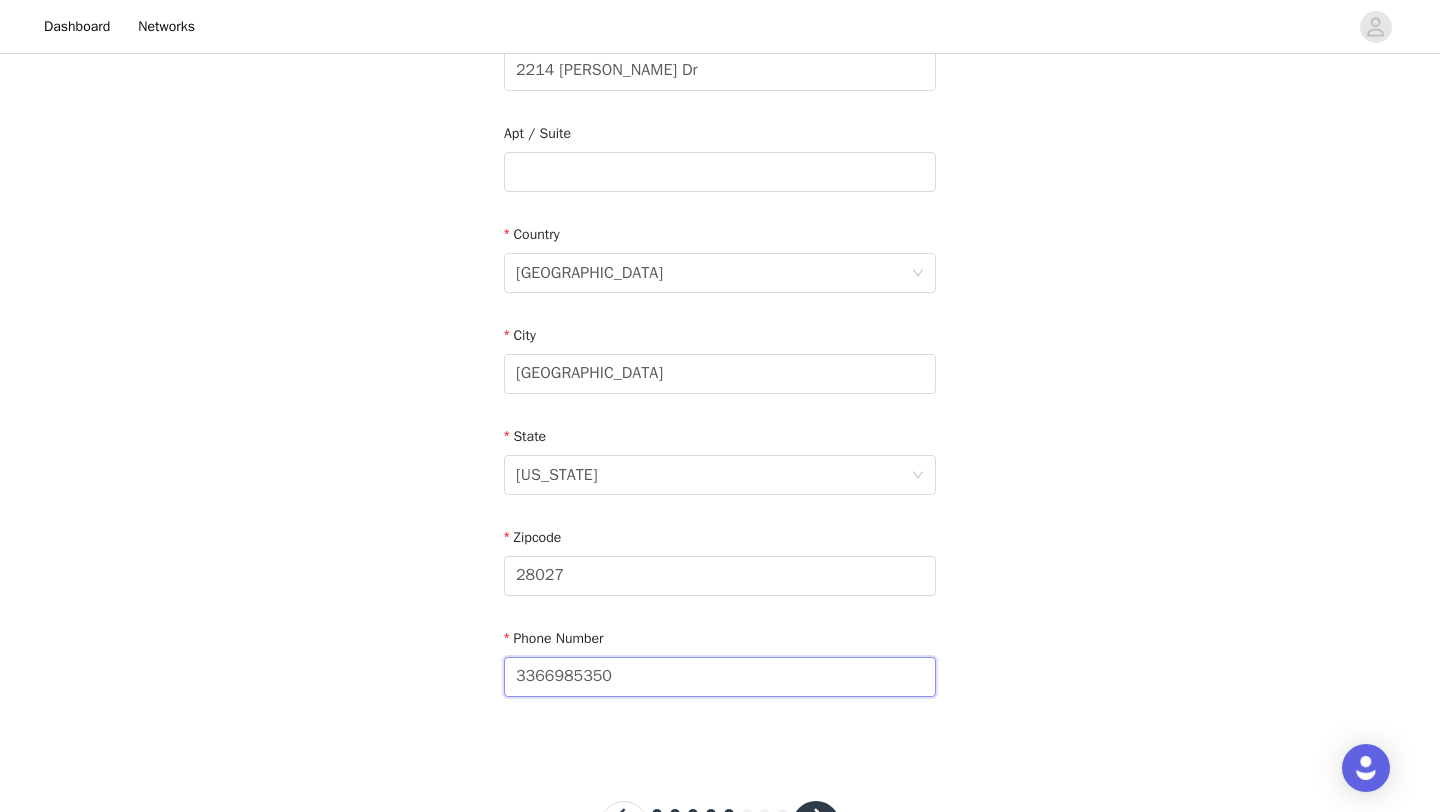 scroll, scrollTop: 552, scrollLeft: 0, axis: vertical 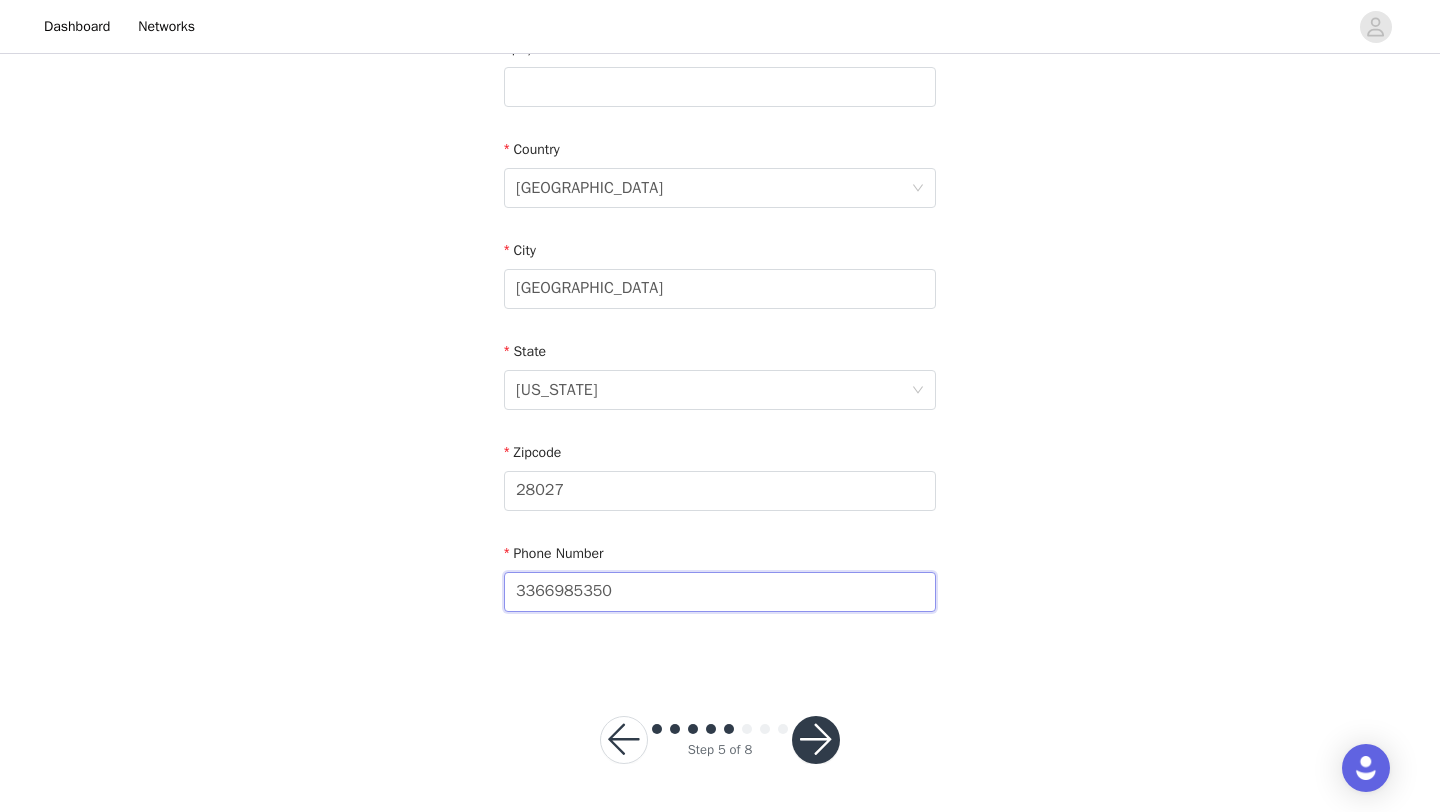 type on "3366985350" 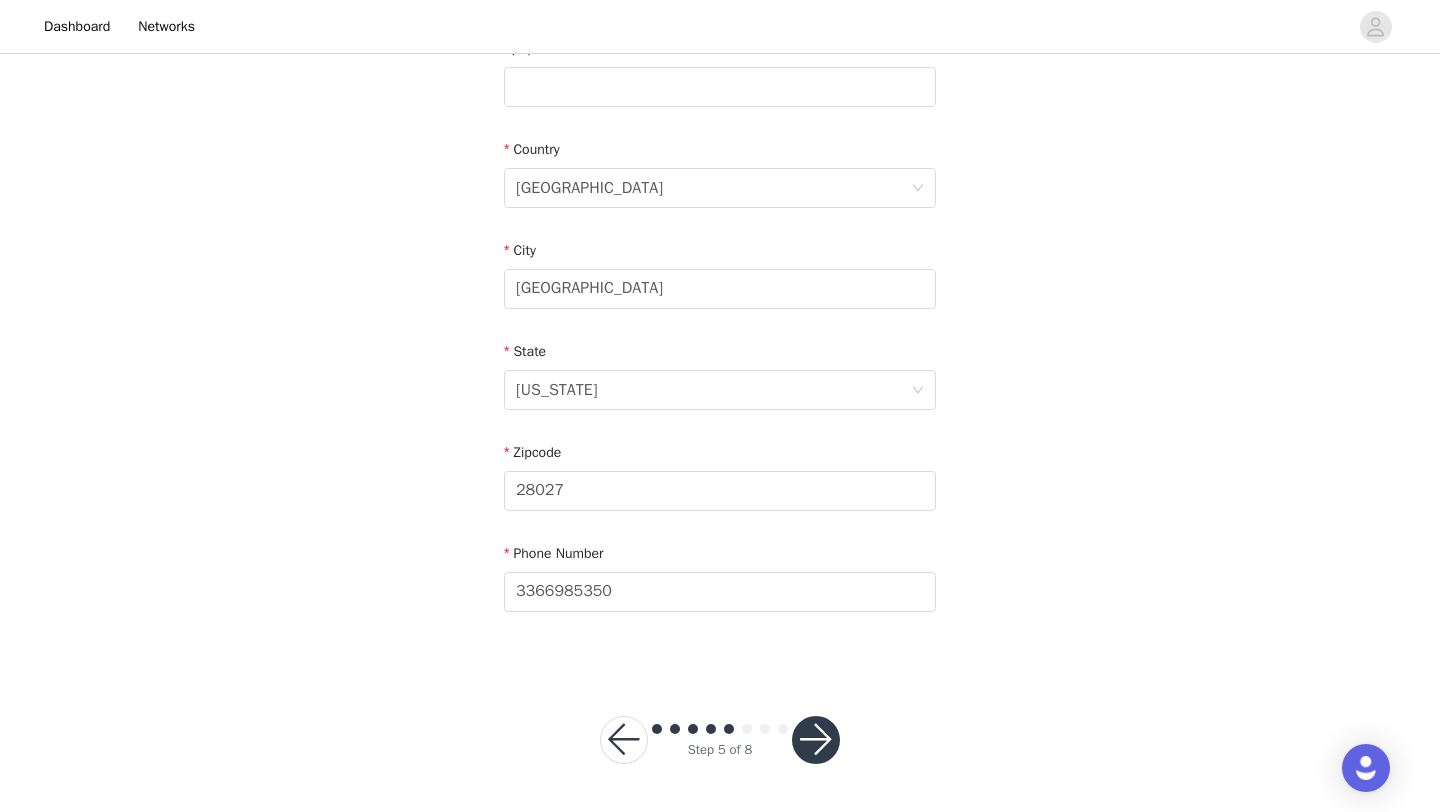 click at bounding box center [816, 740] 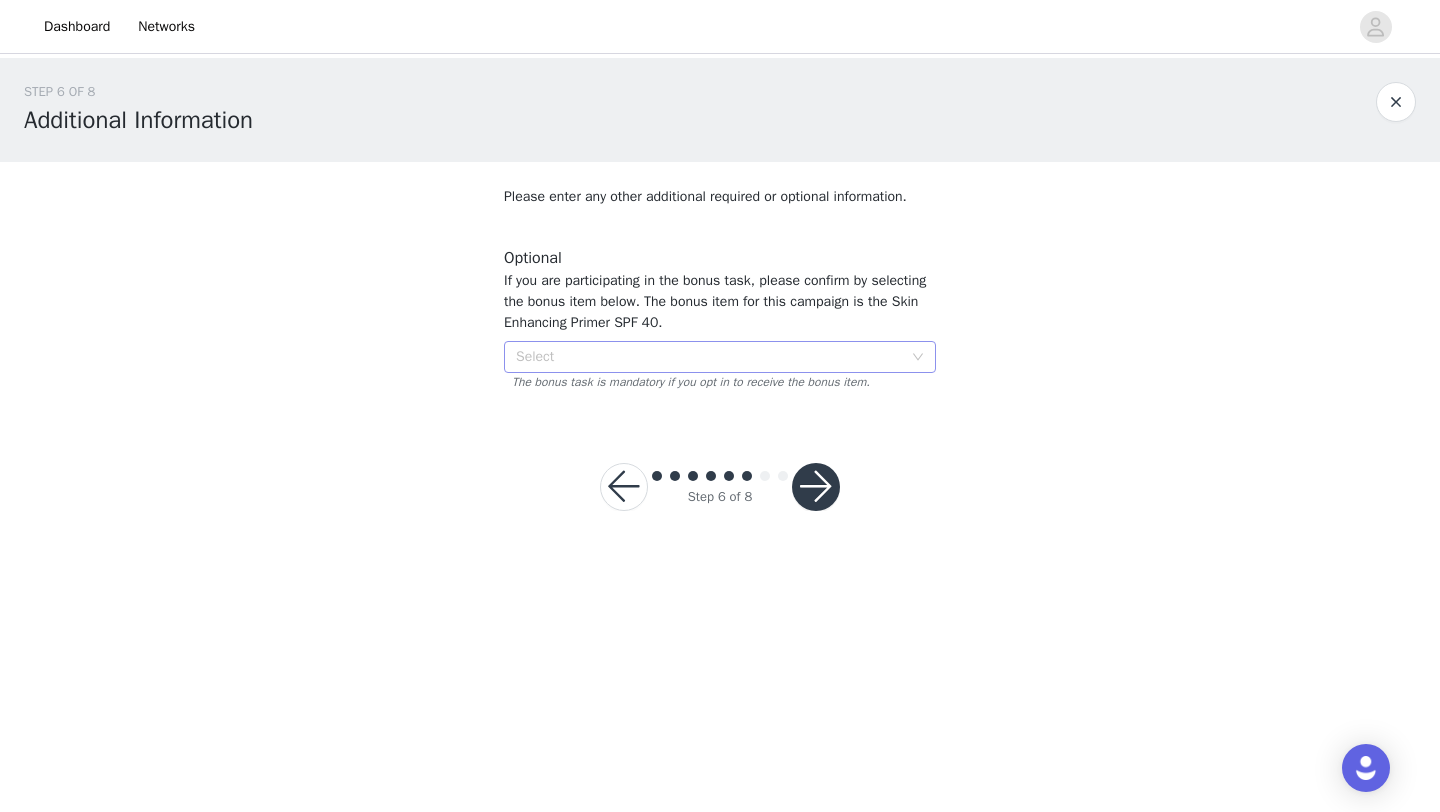 click on "Select" at bounding box center [709, 357] 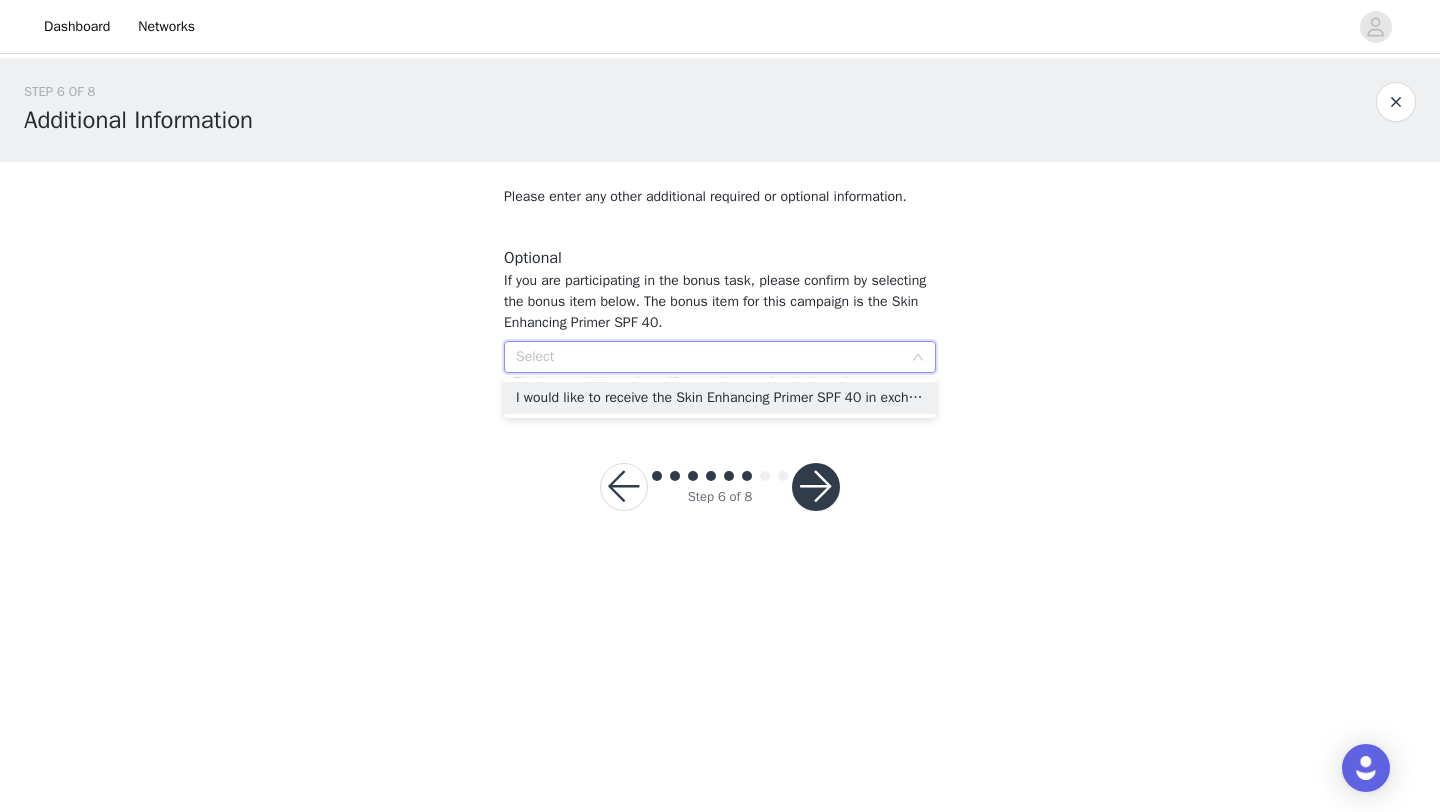 click on "Select" at bounding box center (709, 357) 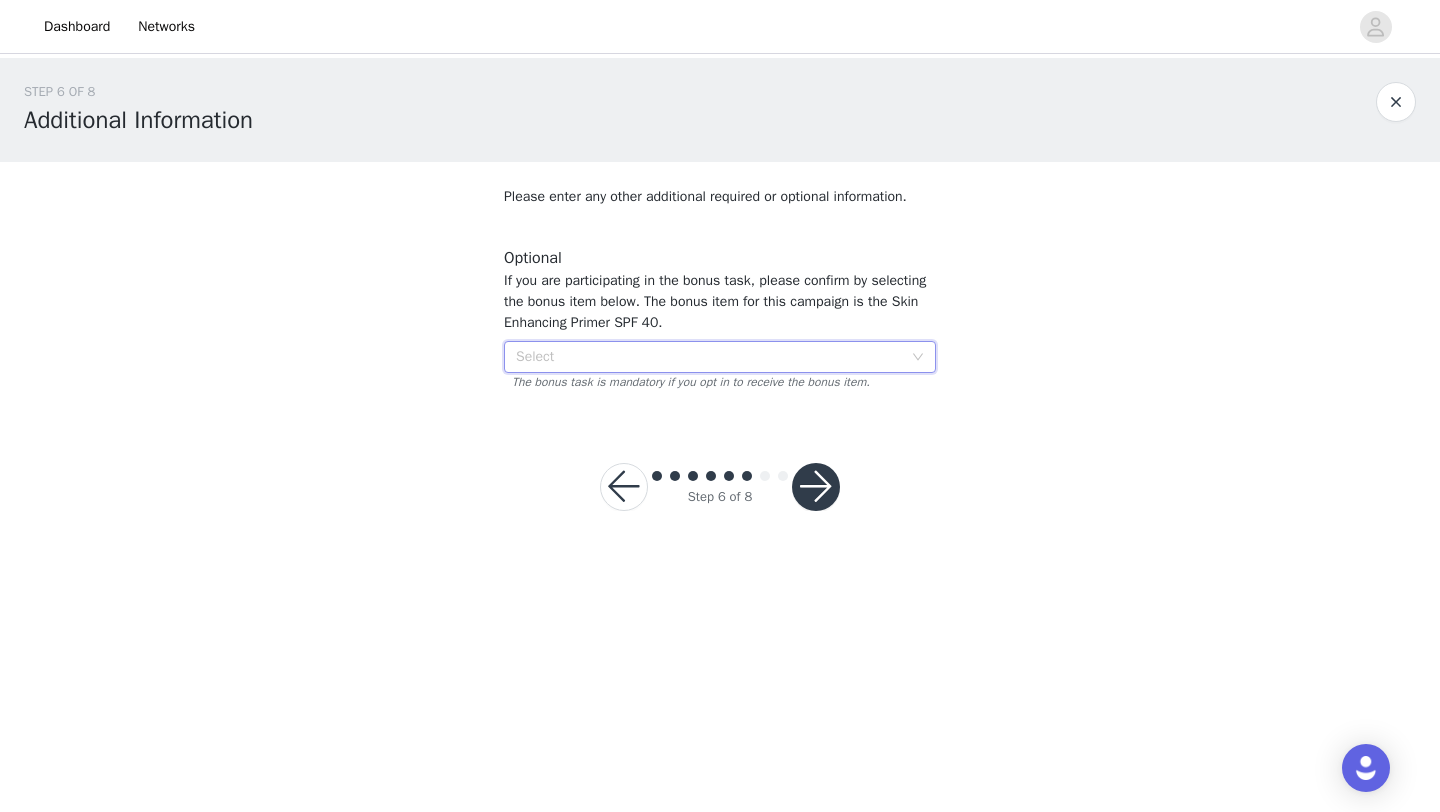 click at bounding box center [624, 487] 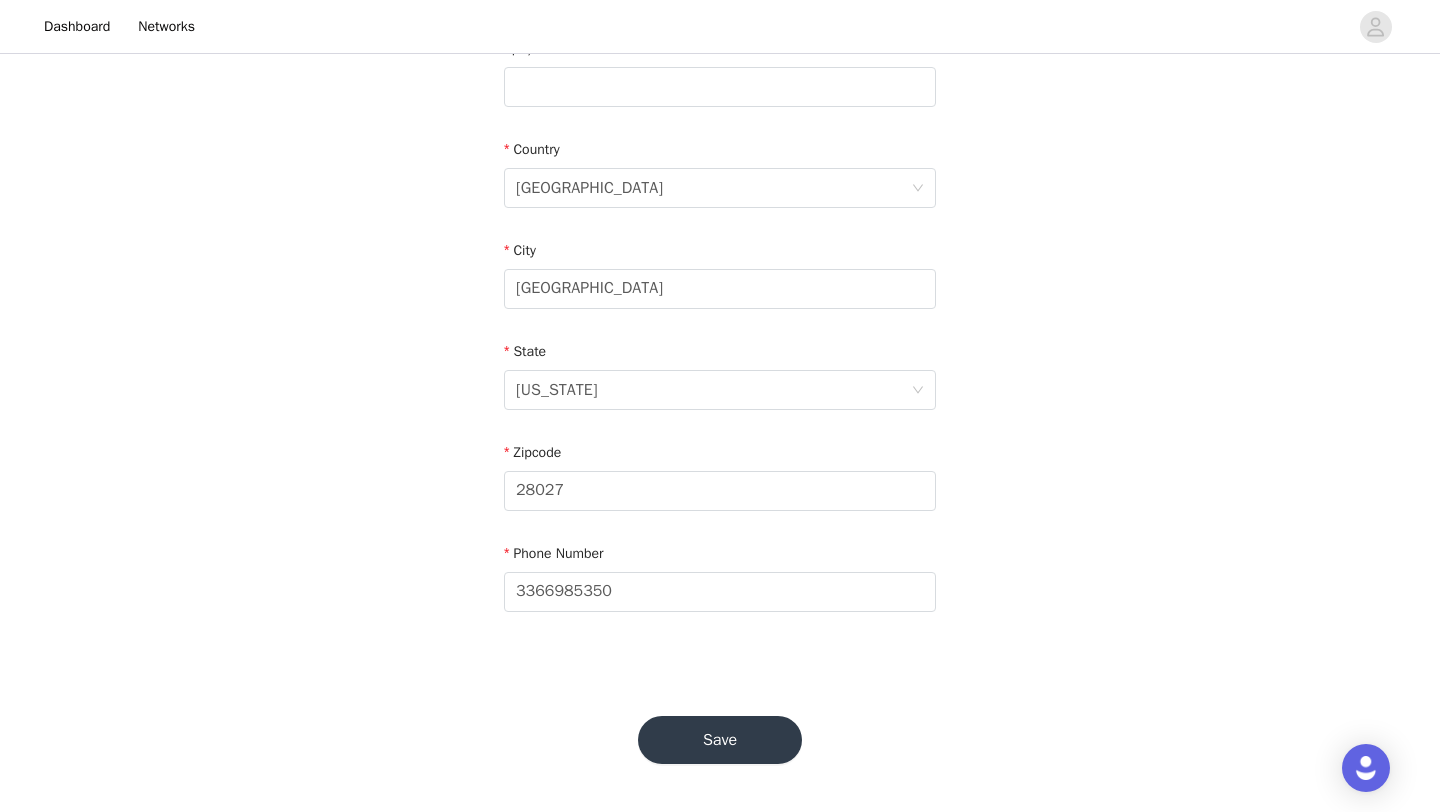 scroll, scrollTop: 0, scrollLeft: 0, axis: both 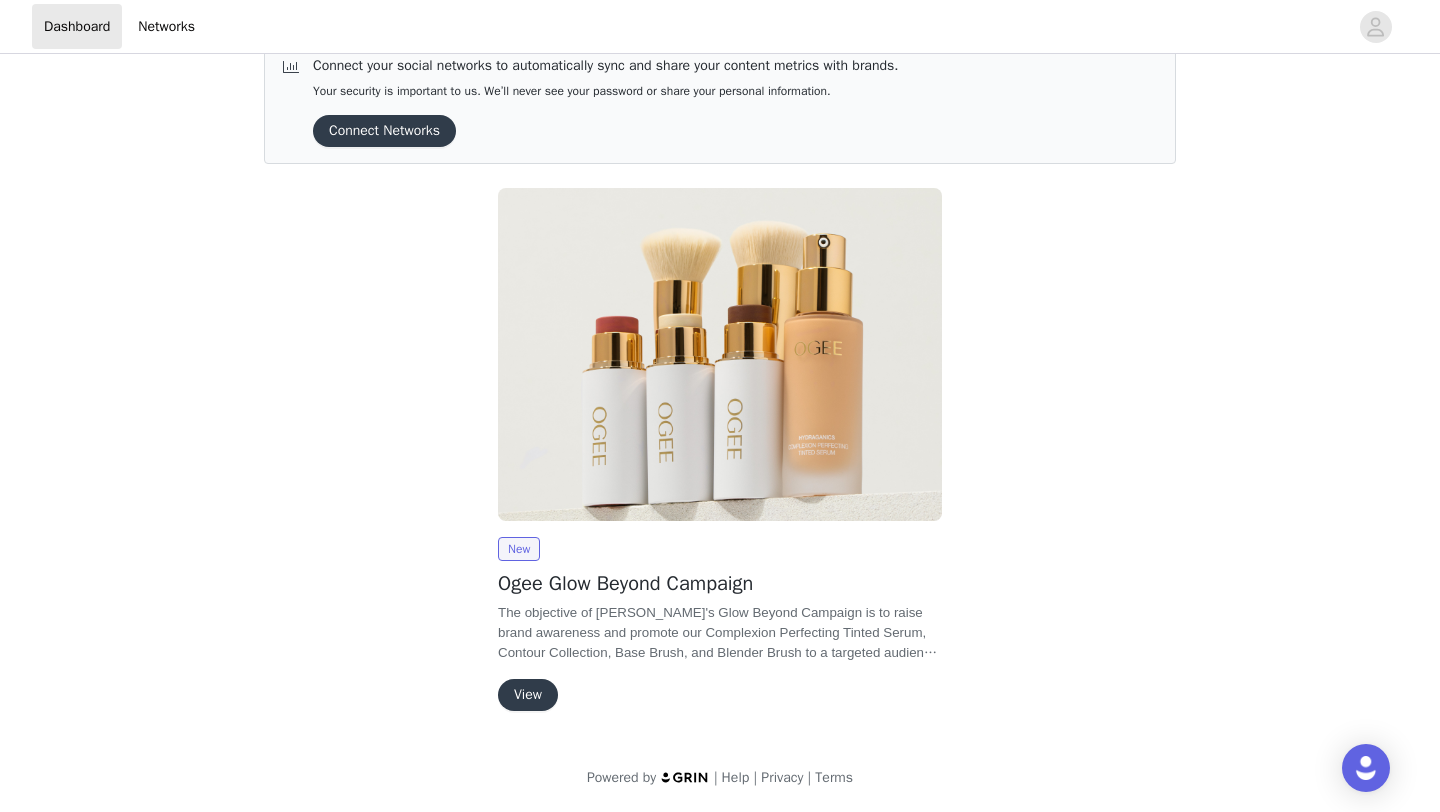 click on "View" at bounding box center [528, 695] 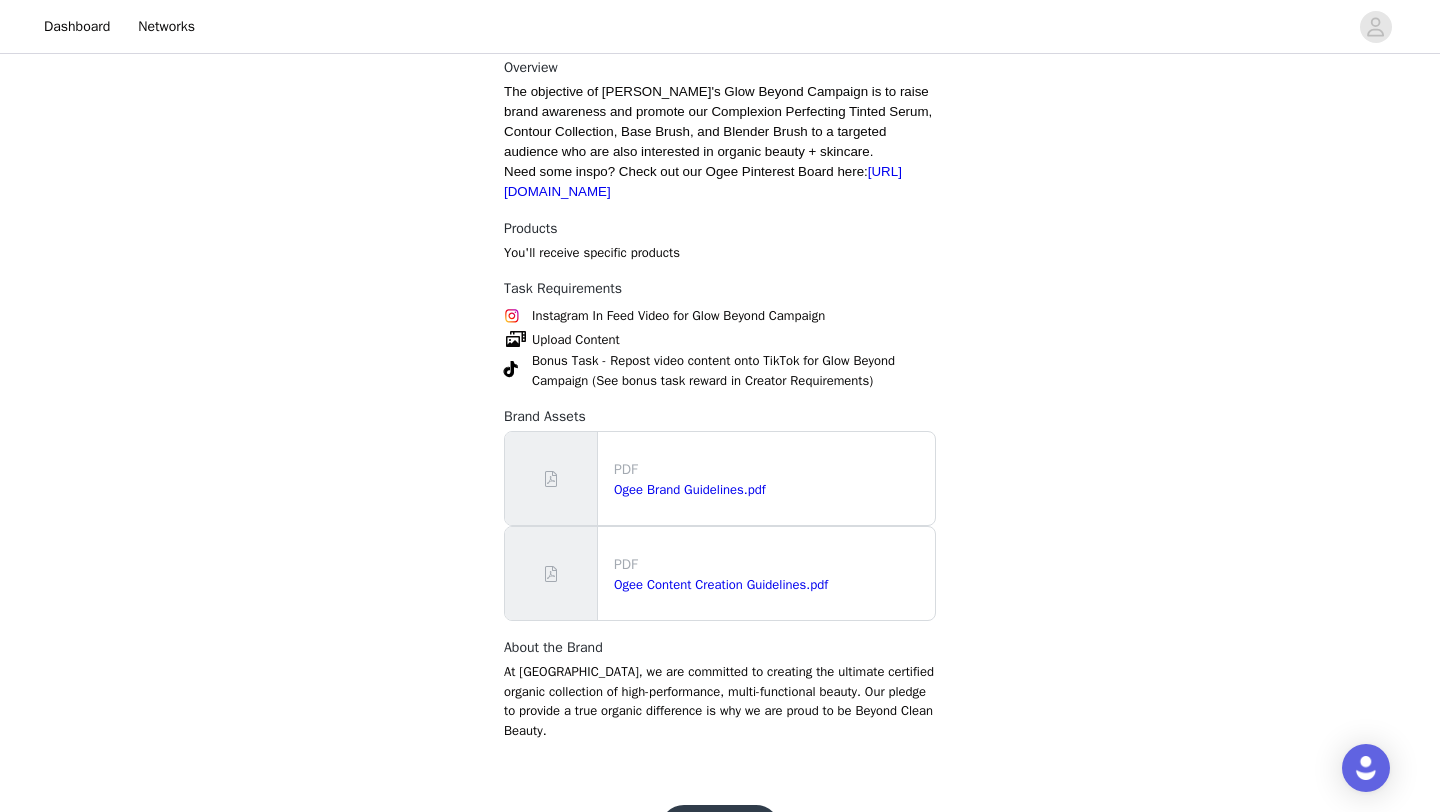 scroll, scrollTop: 675, scrollLeft: 0, axis: vertical 